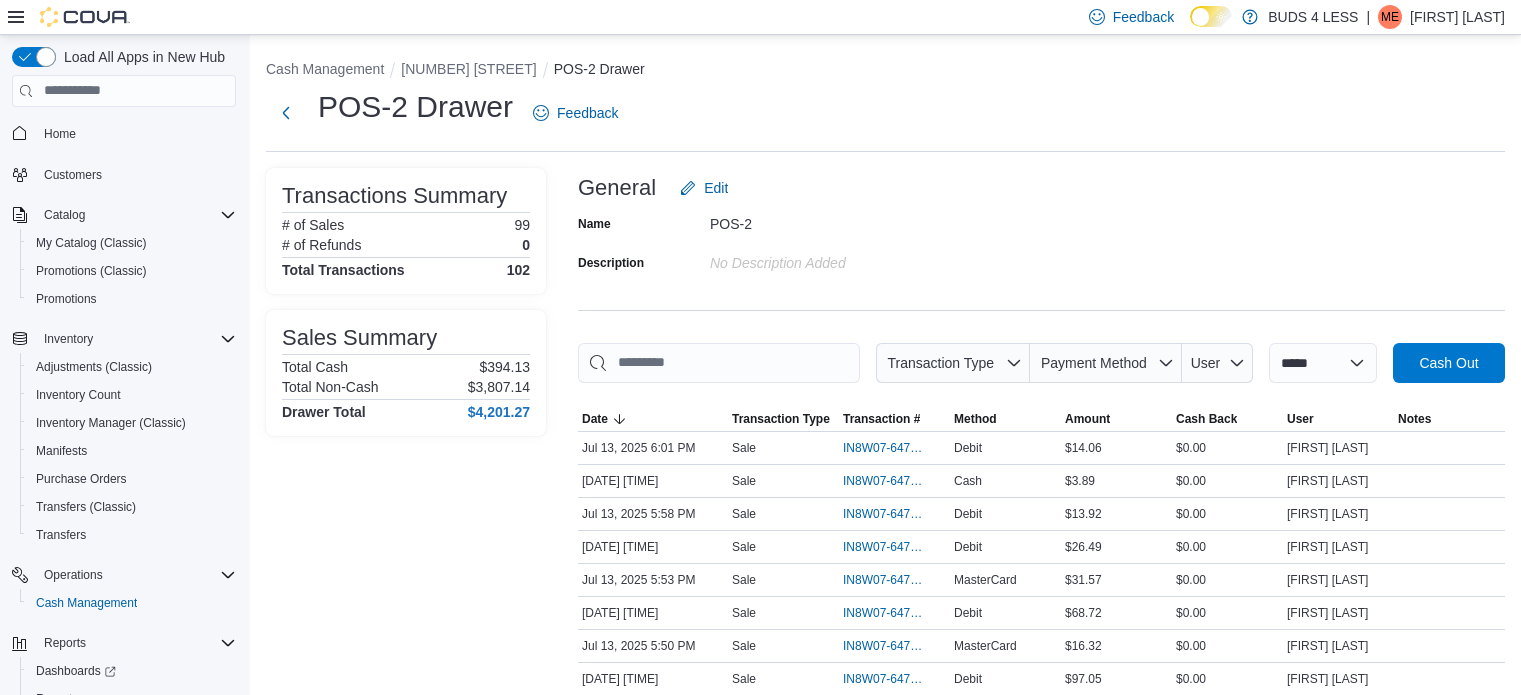 scroll, scrollTop: 0, scrollLeft: 0, axis: both 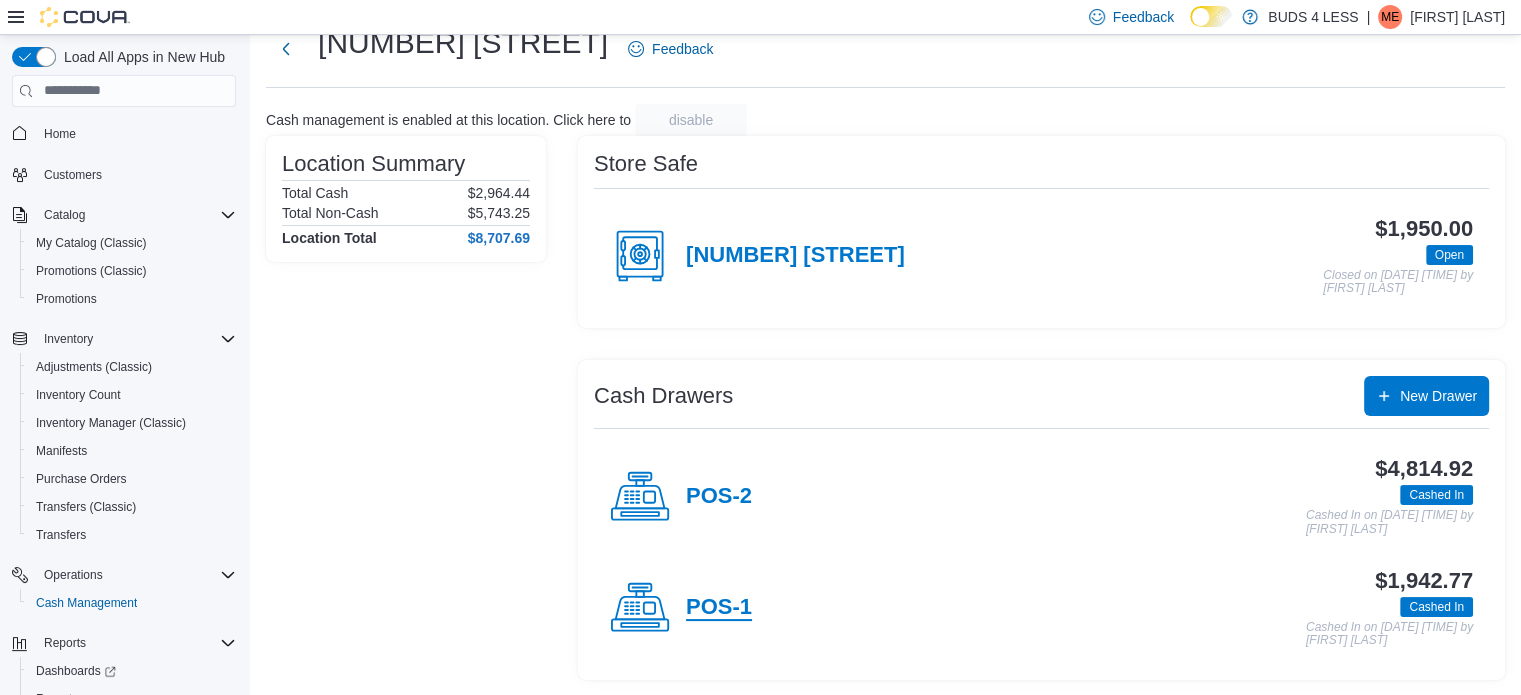 click on "POS-1" at bounding box center [719, 608] 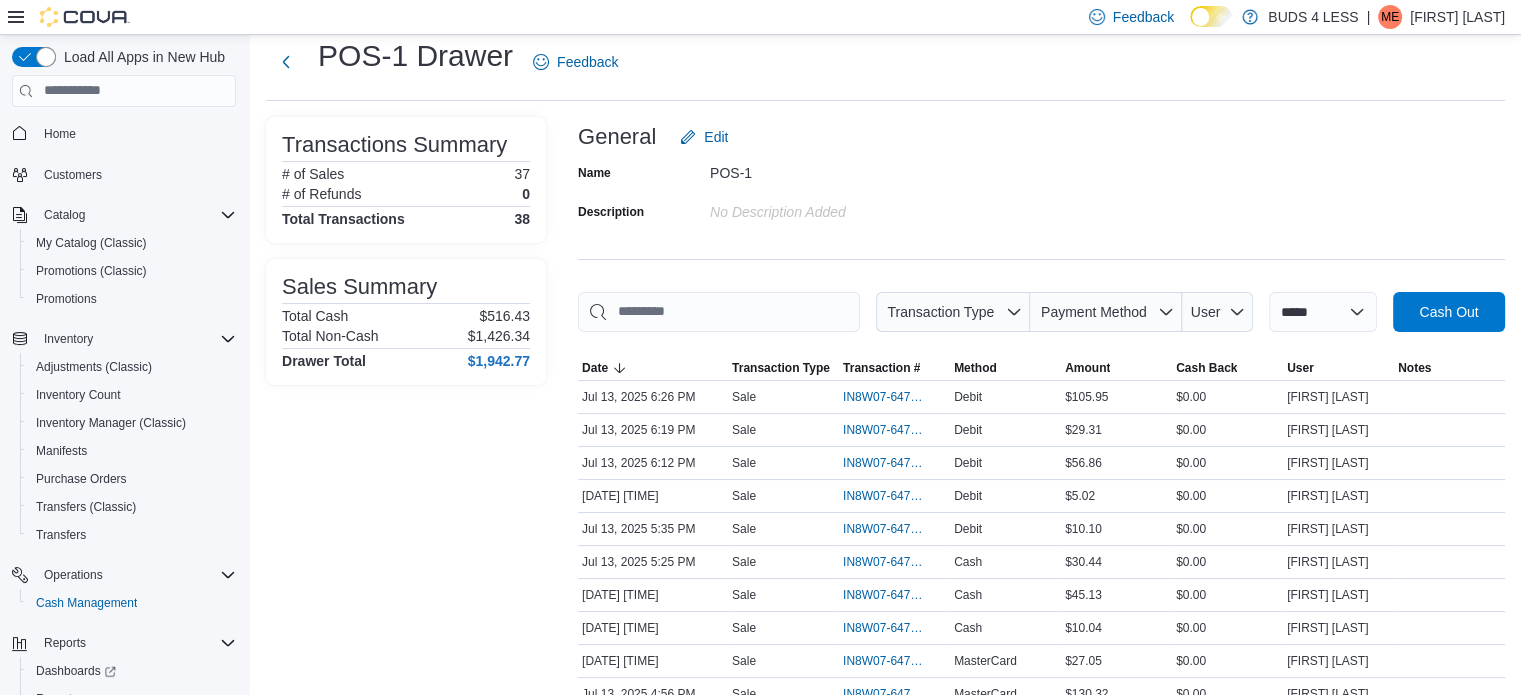 scroll, scrollTop: 0, scrollLeft: 0, axis: both 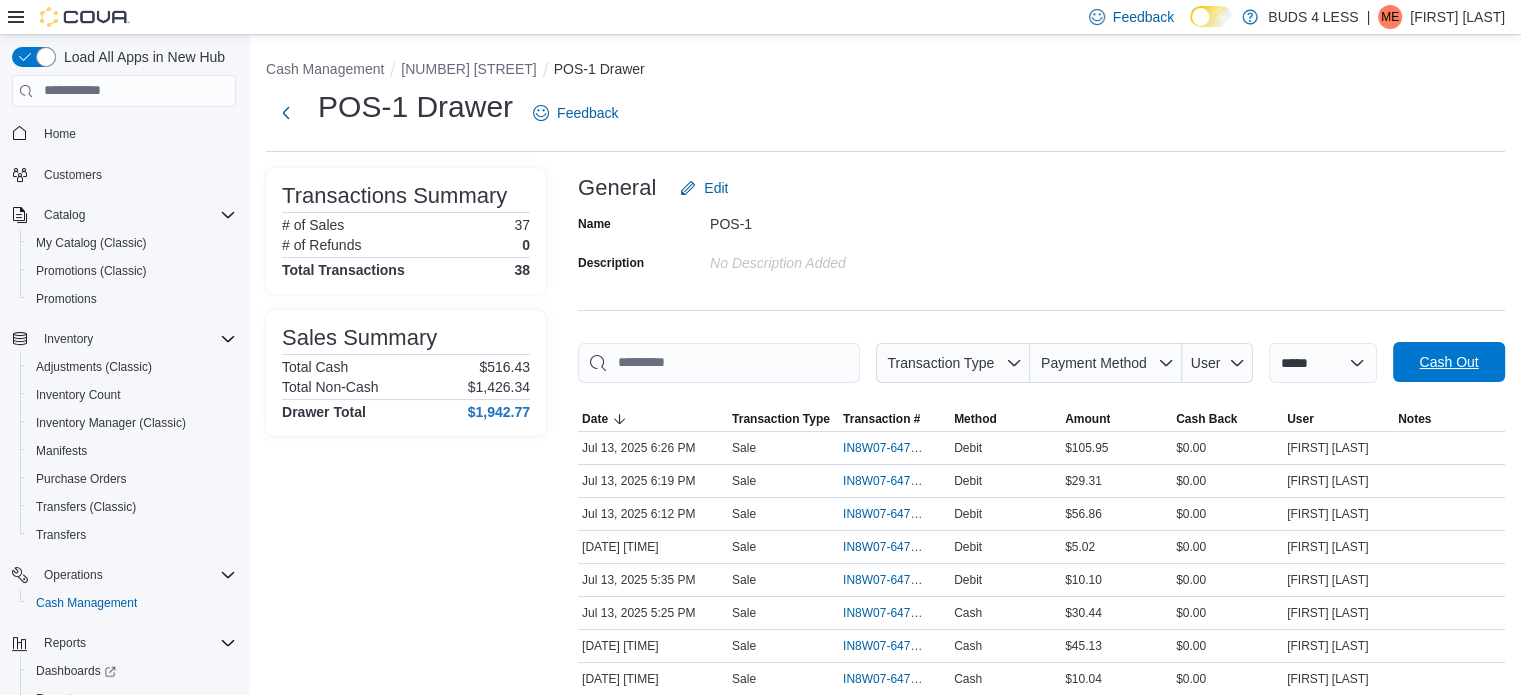 click on "Cash Out" at bounding box center (1448, 362) 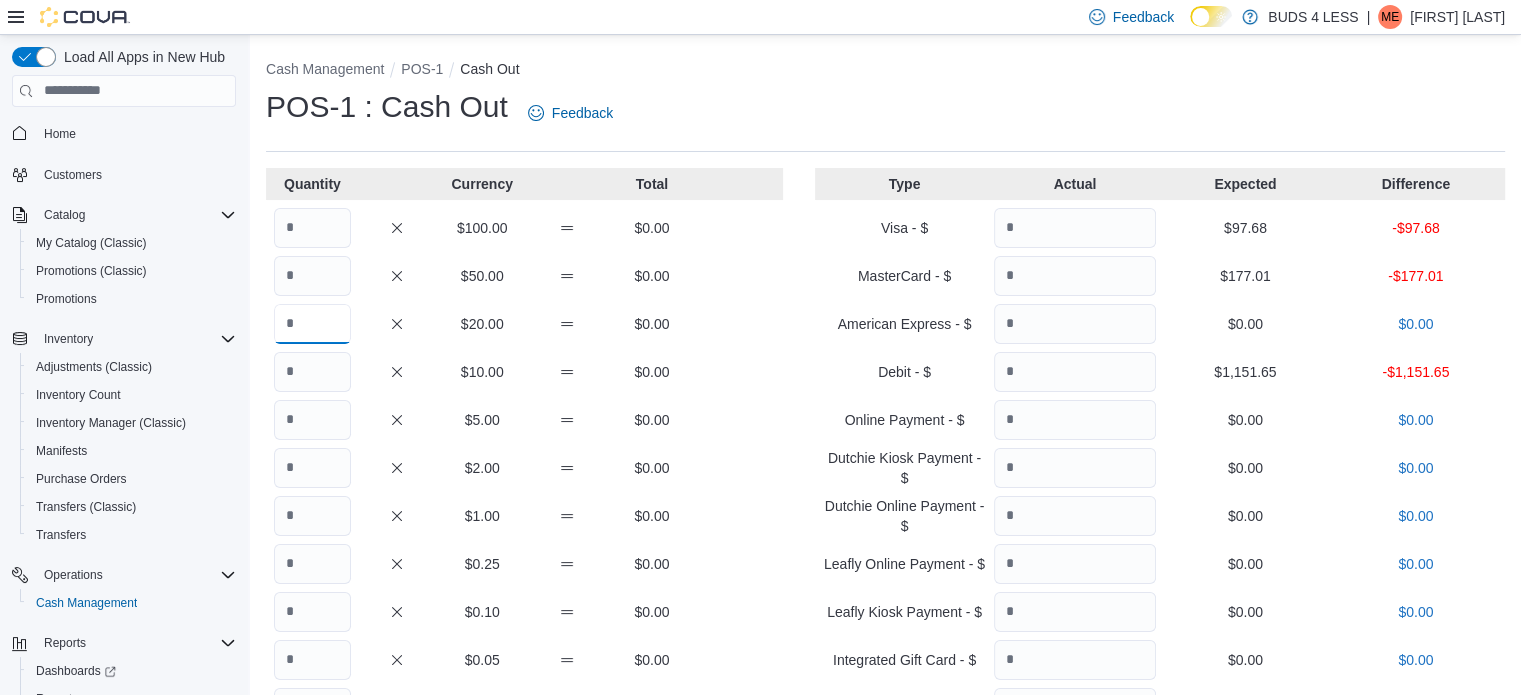 click at bounding box center [312, 324] 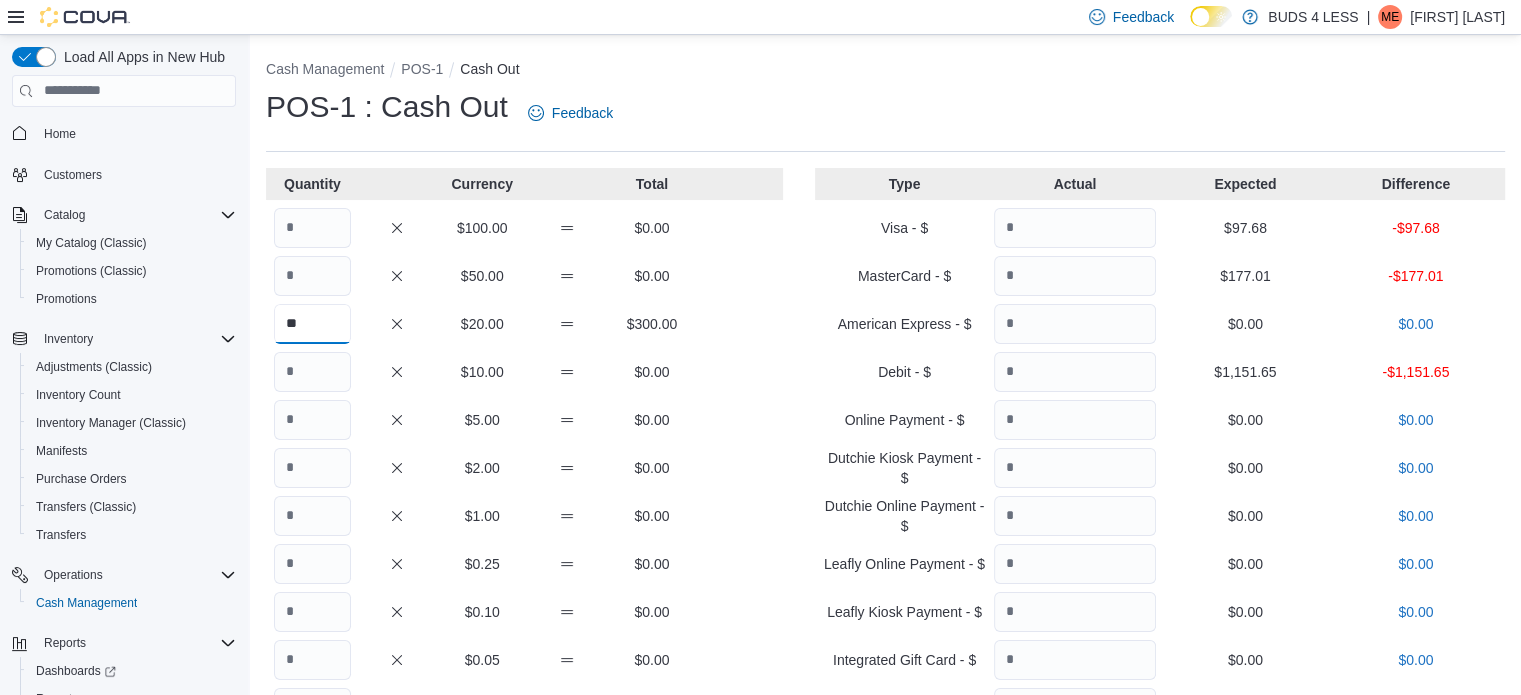 type on "**" 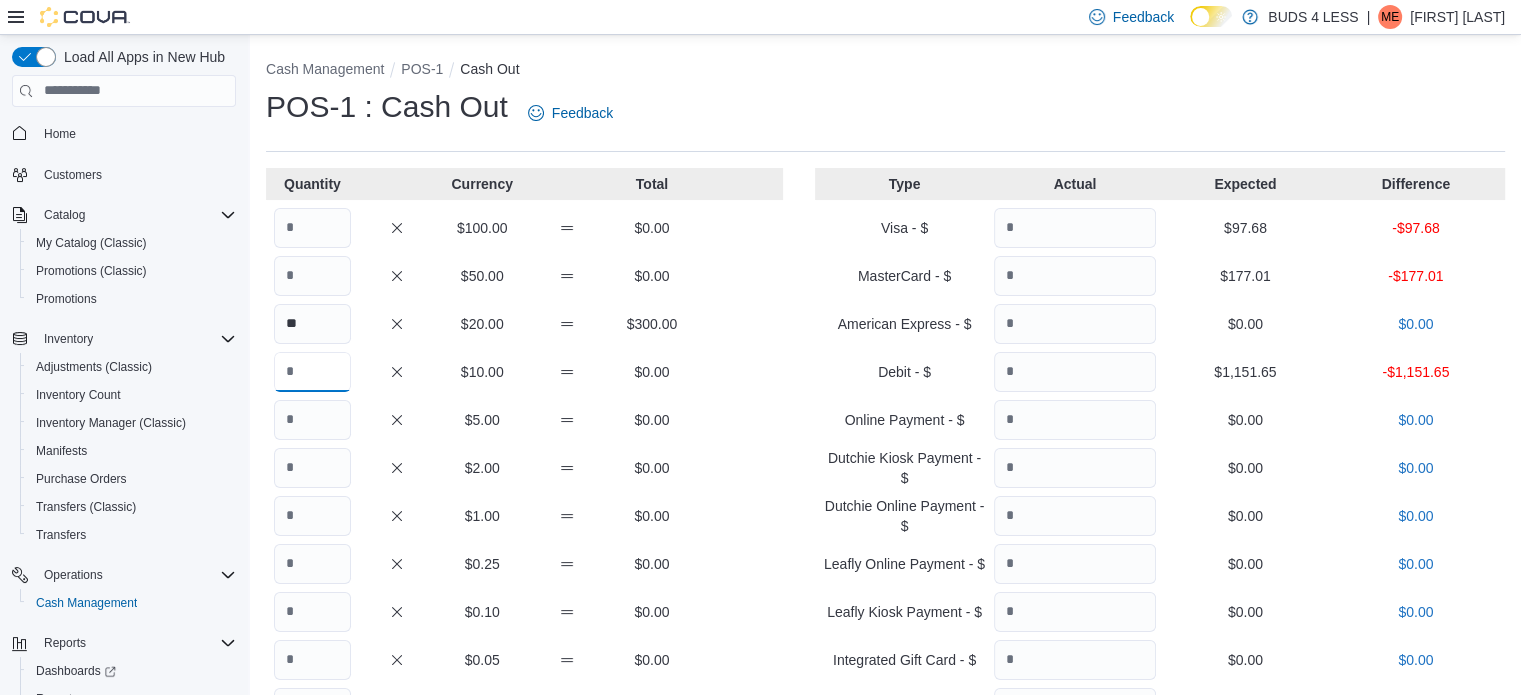 click at bounding box center [312, 372] 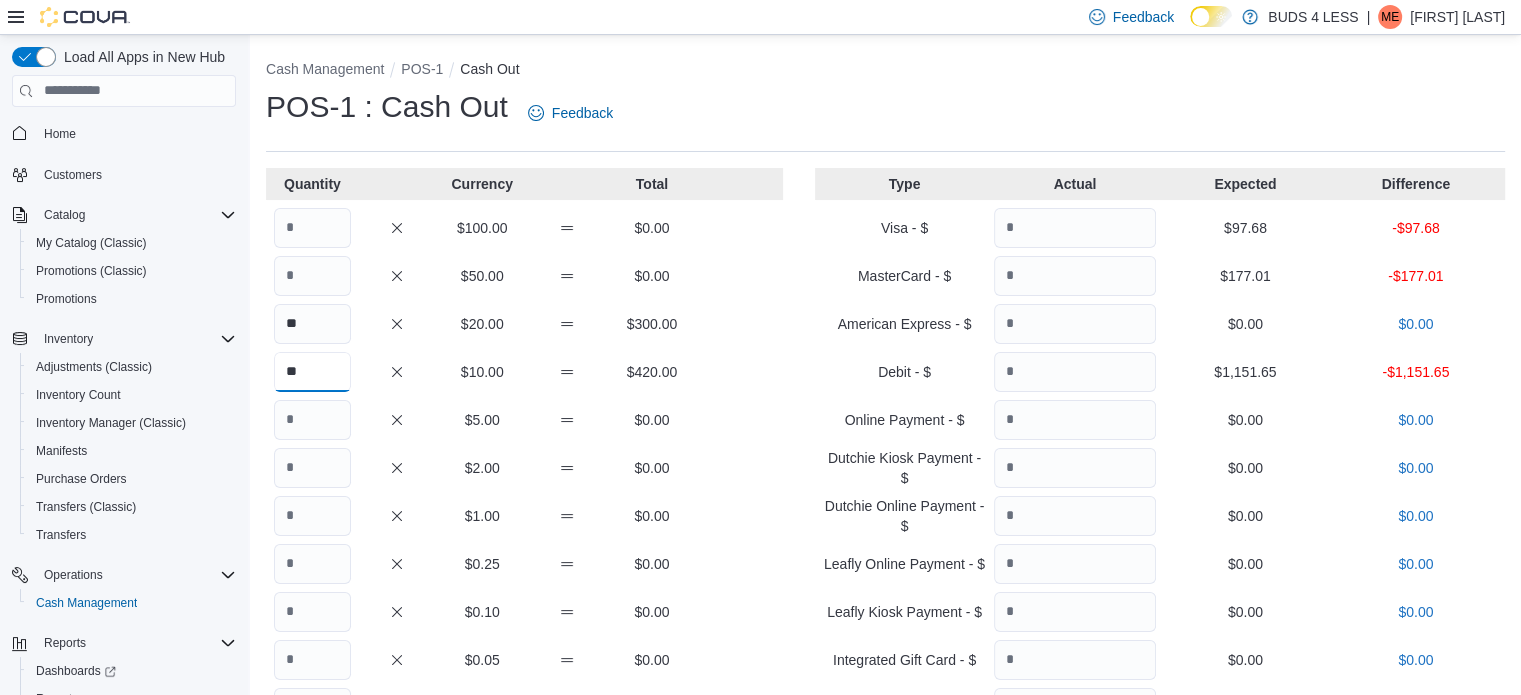type on "**" 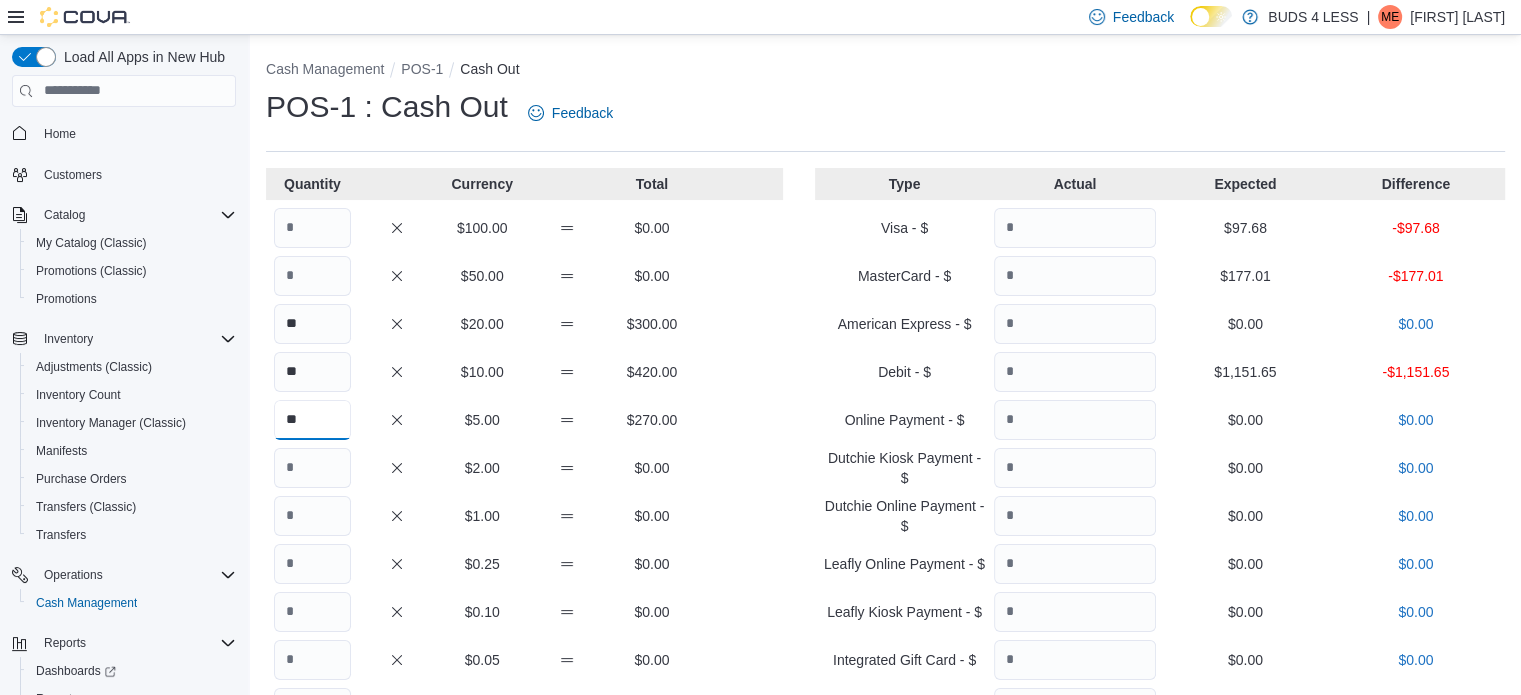 type on "**" 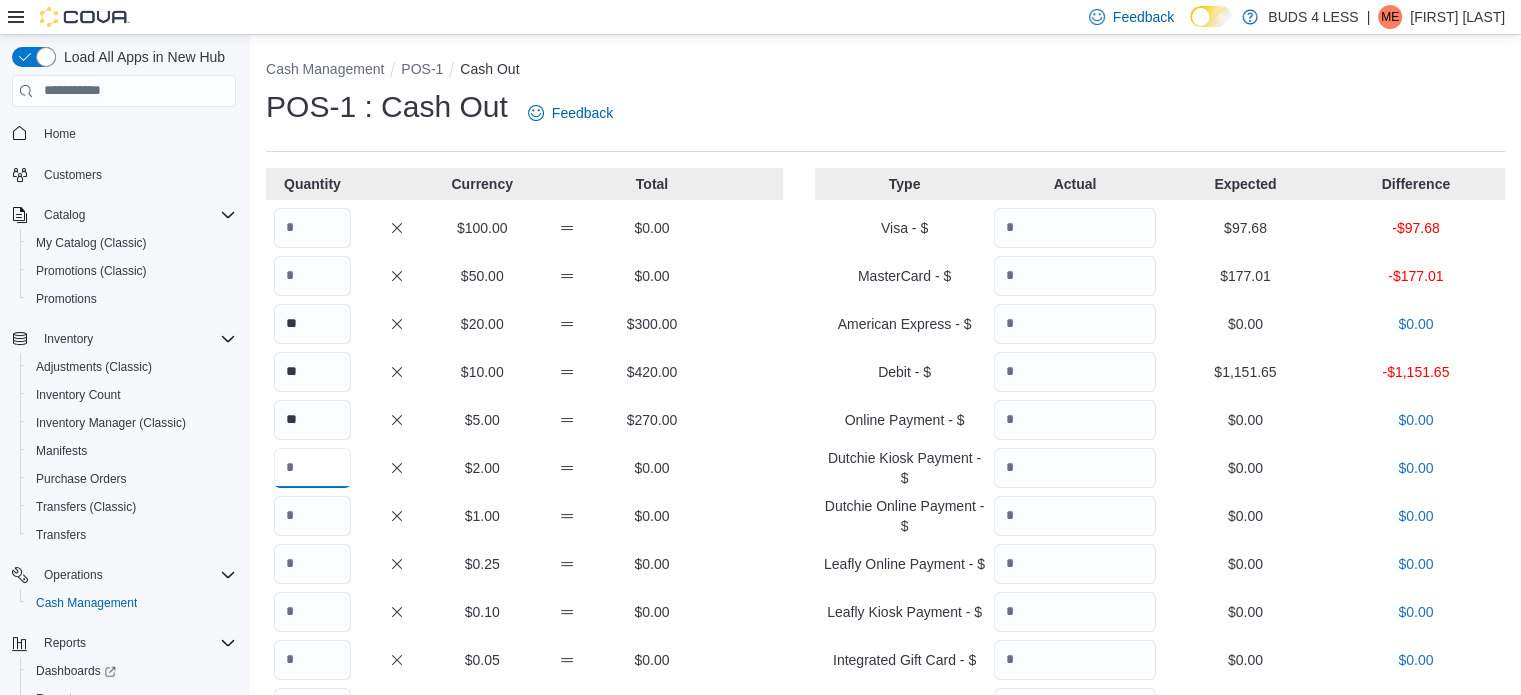 click at bounding box center (312, 468) 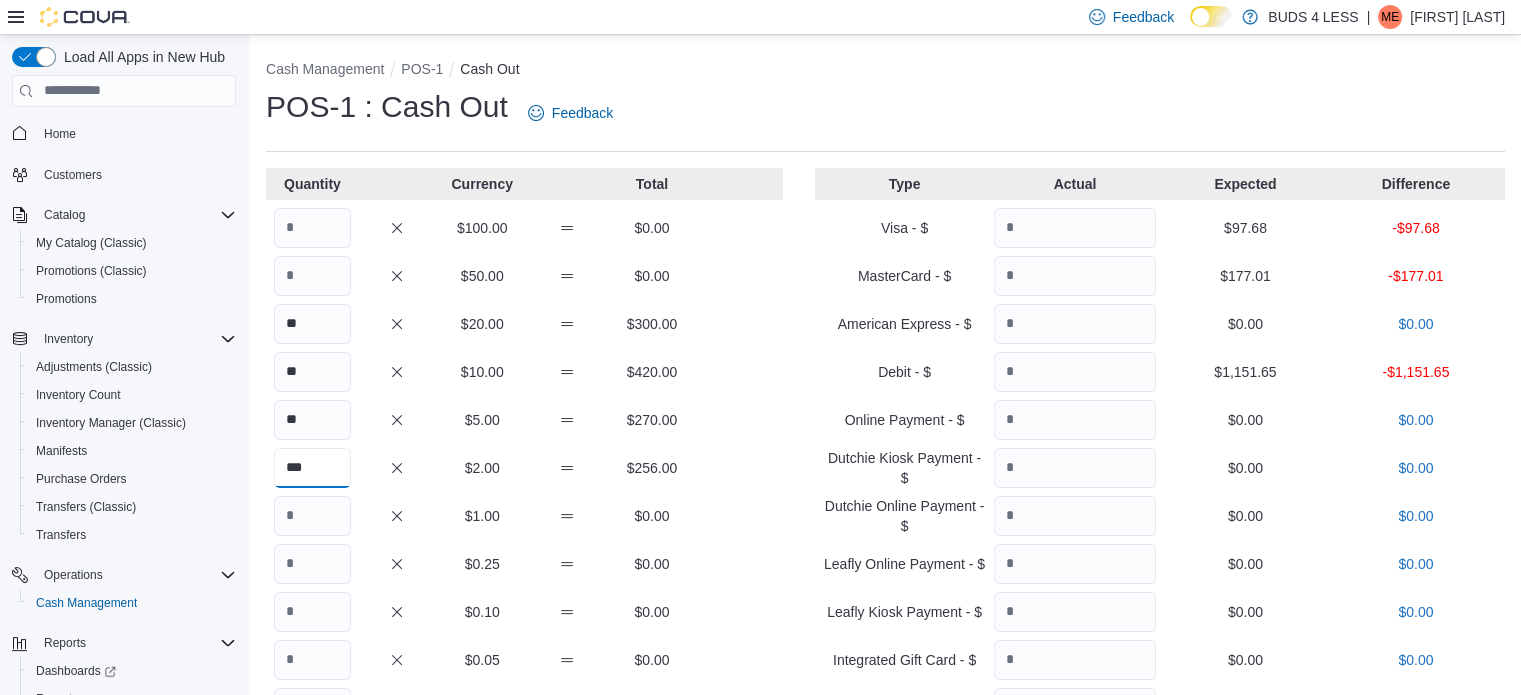 type on "***" 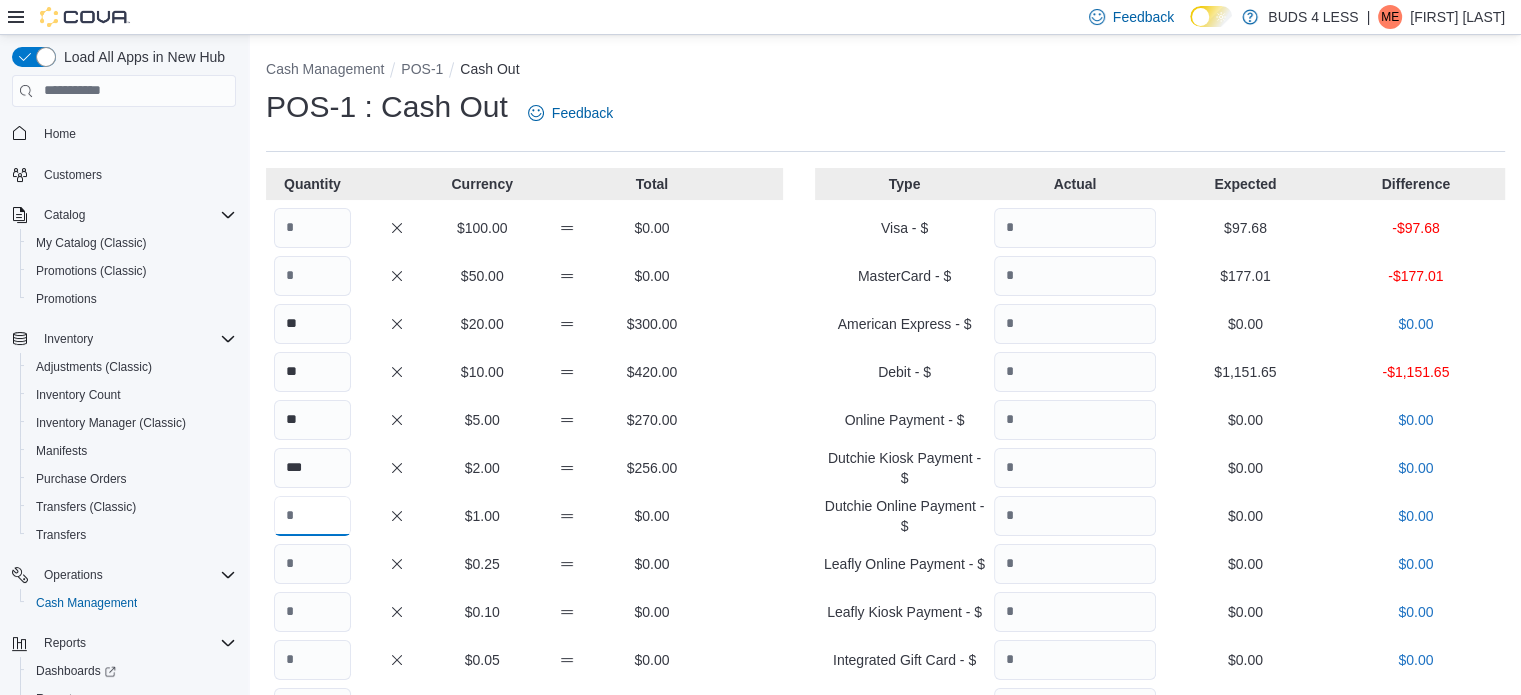 click at bounding box center [312, 516] 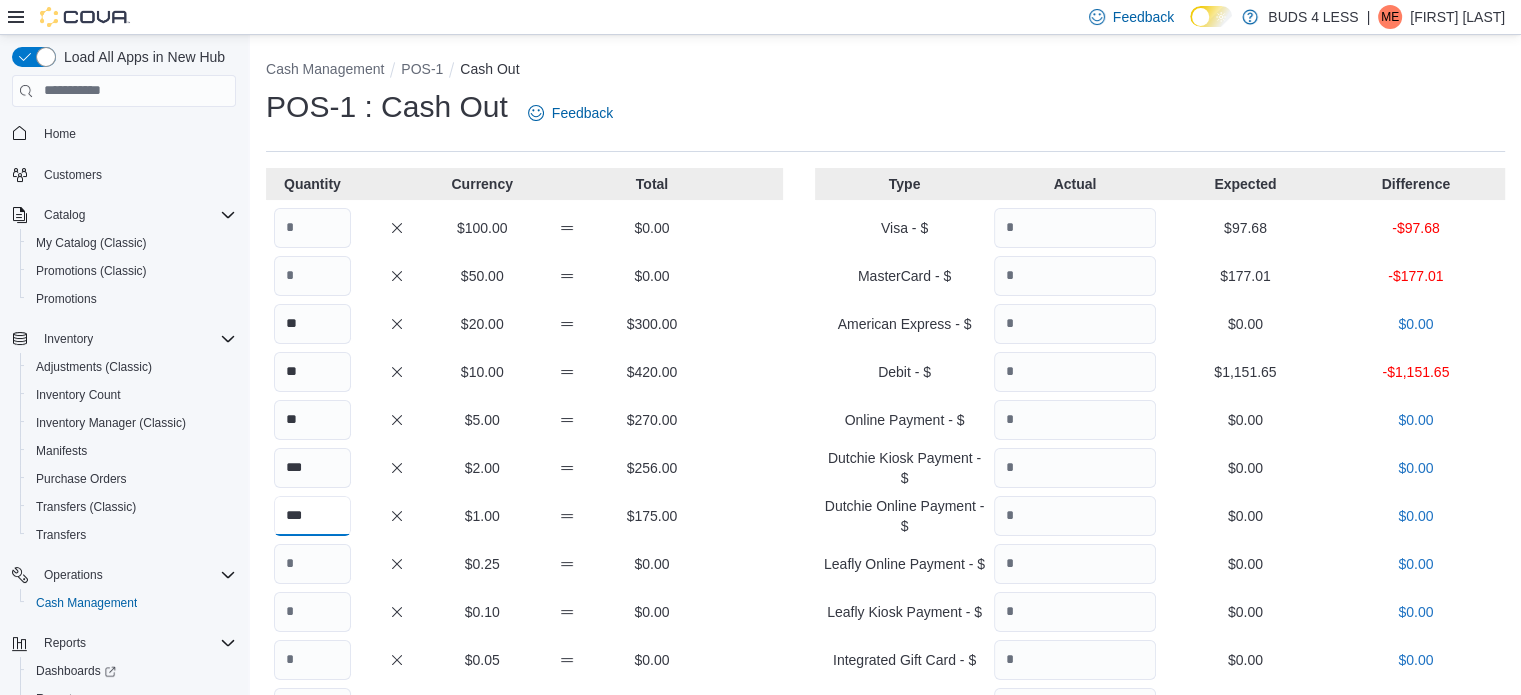 type on "***" 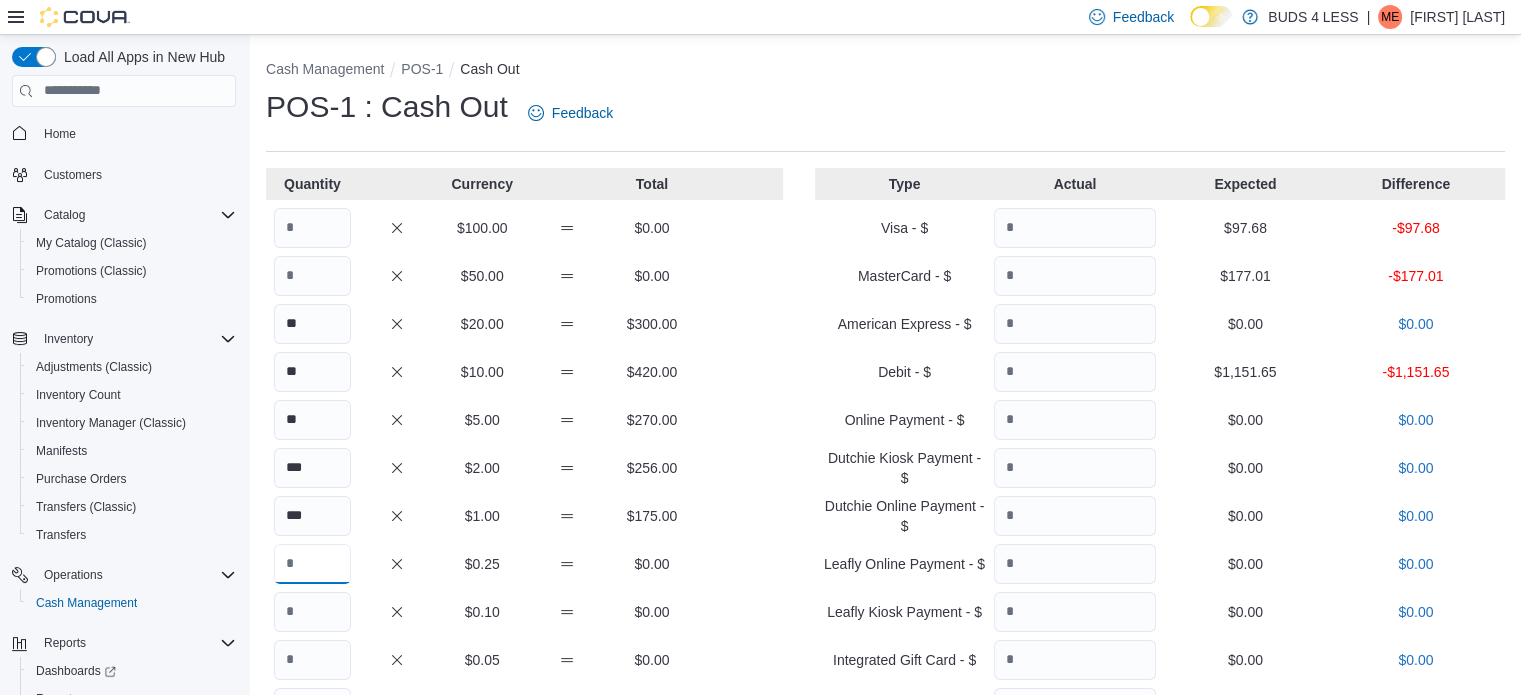 click at bounding box center [312, 564] 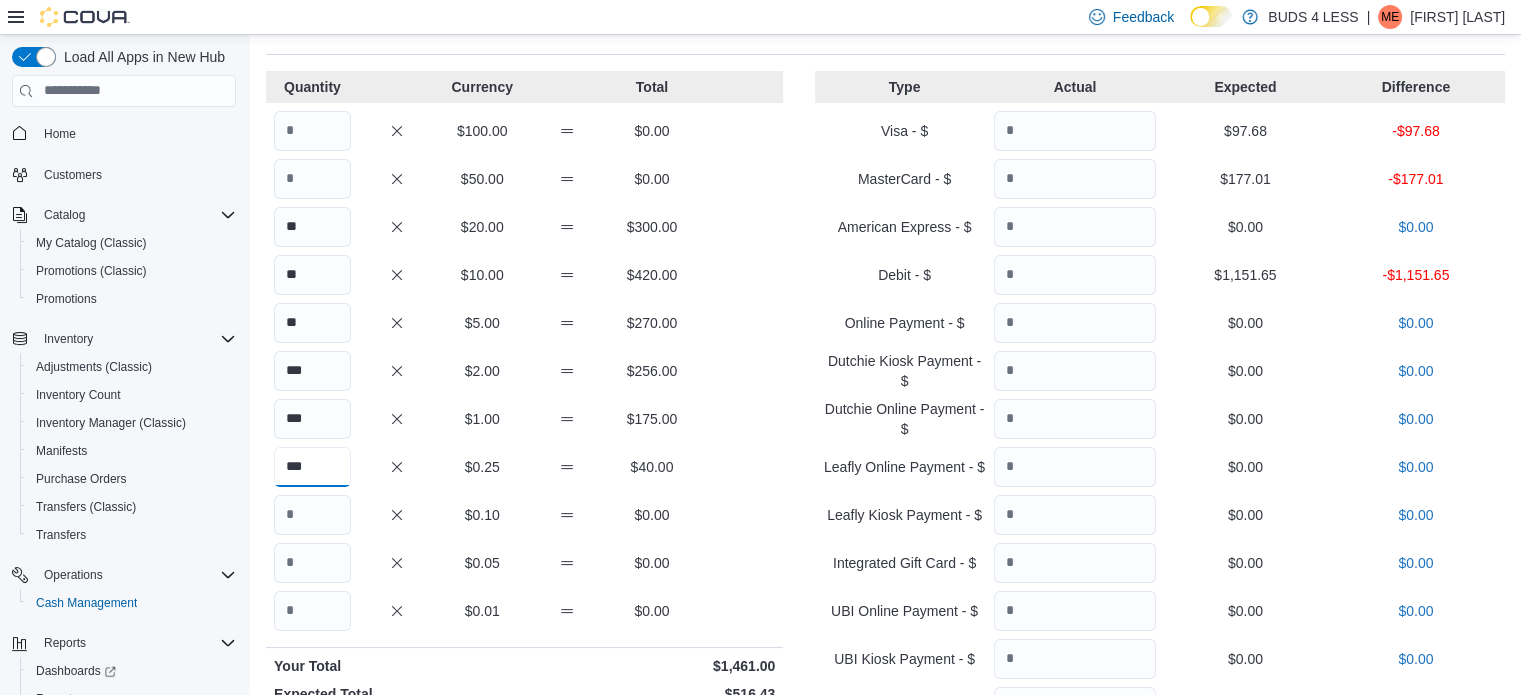 scroll, scrollTop: 100, scrollLeft: 0, axis: vertical 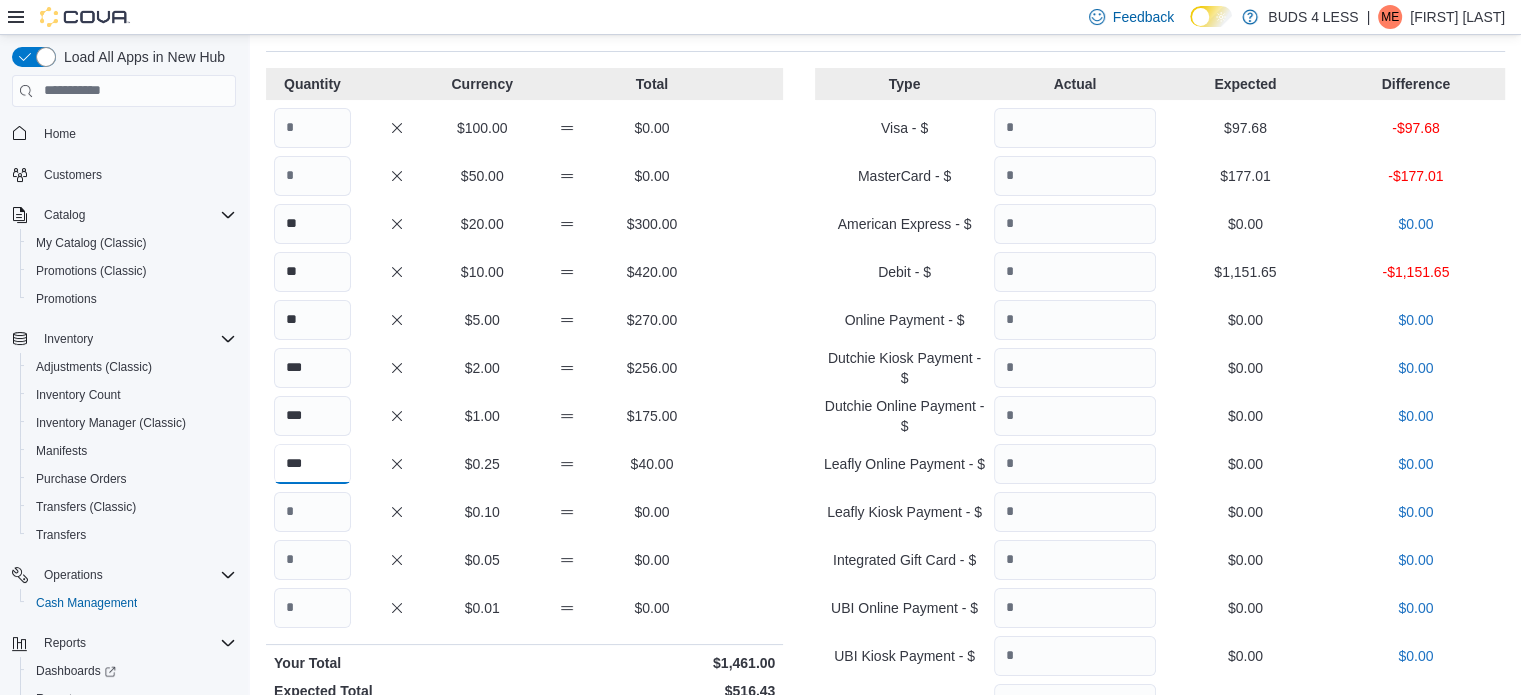 type on "***" 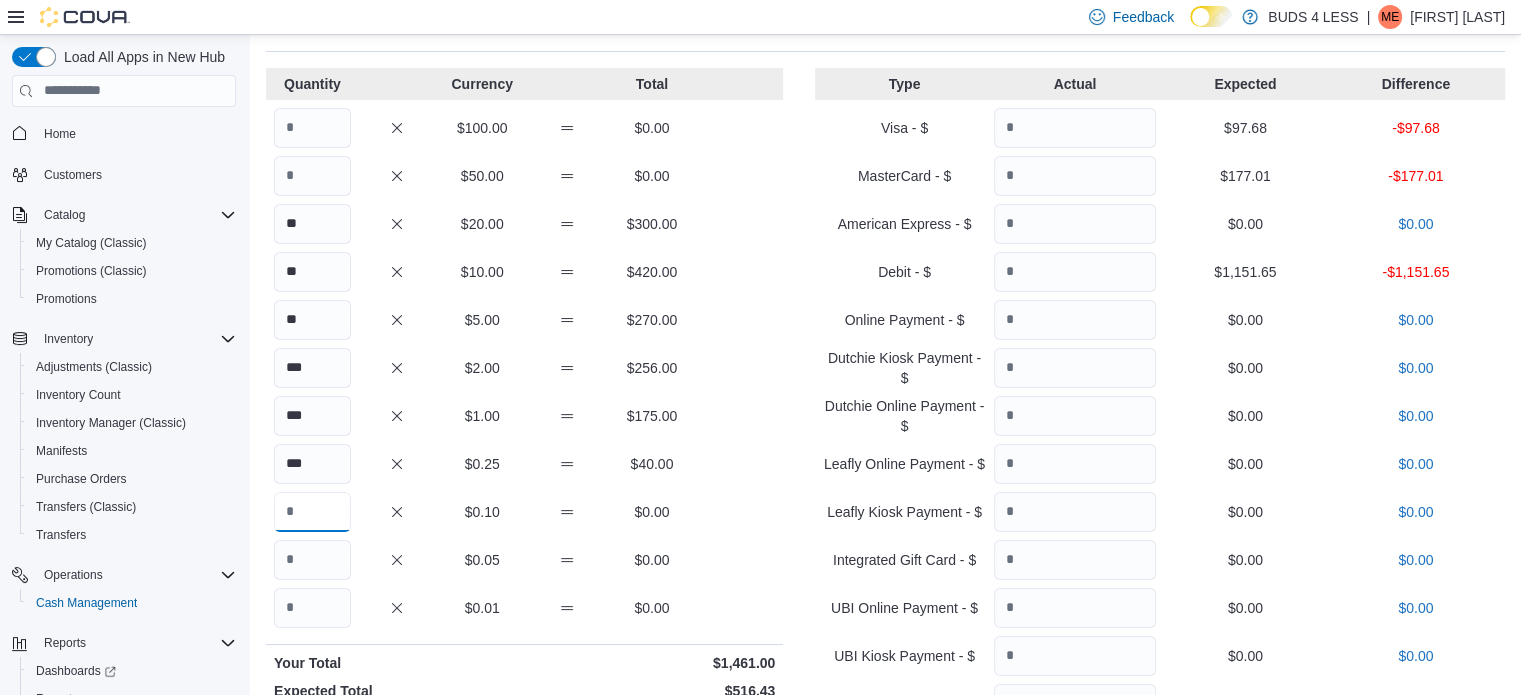 click at bounding box center [312, 512] 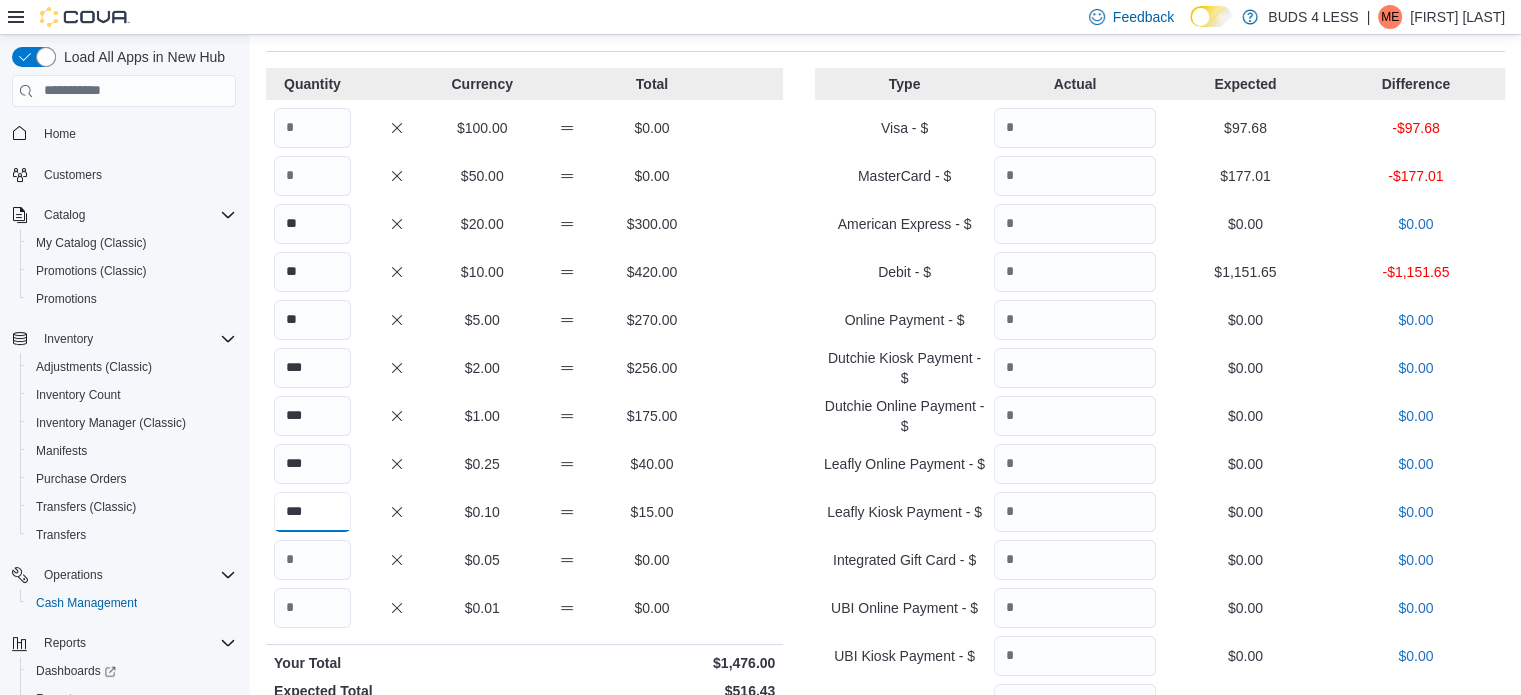 type on "***" 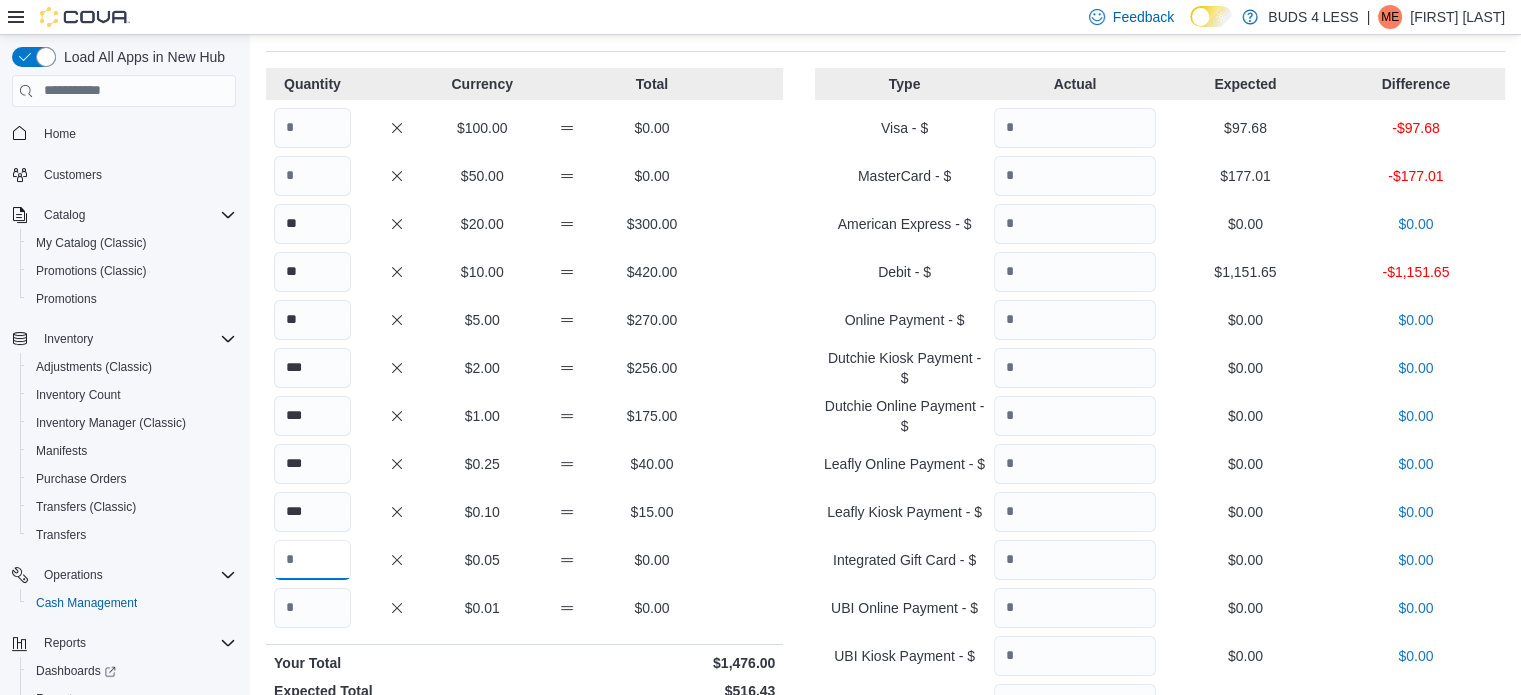 click at bounding box center [312, 560] 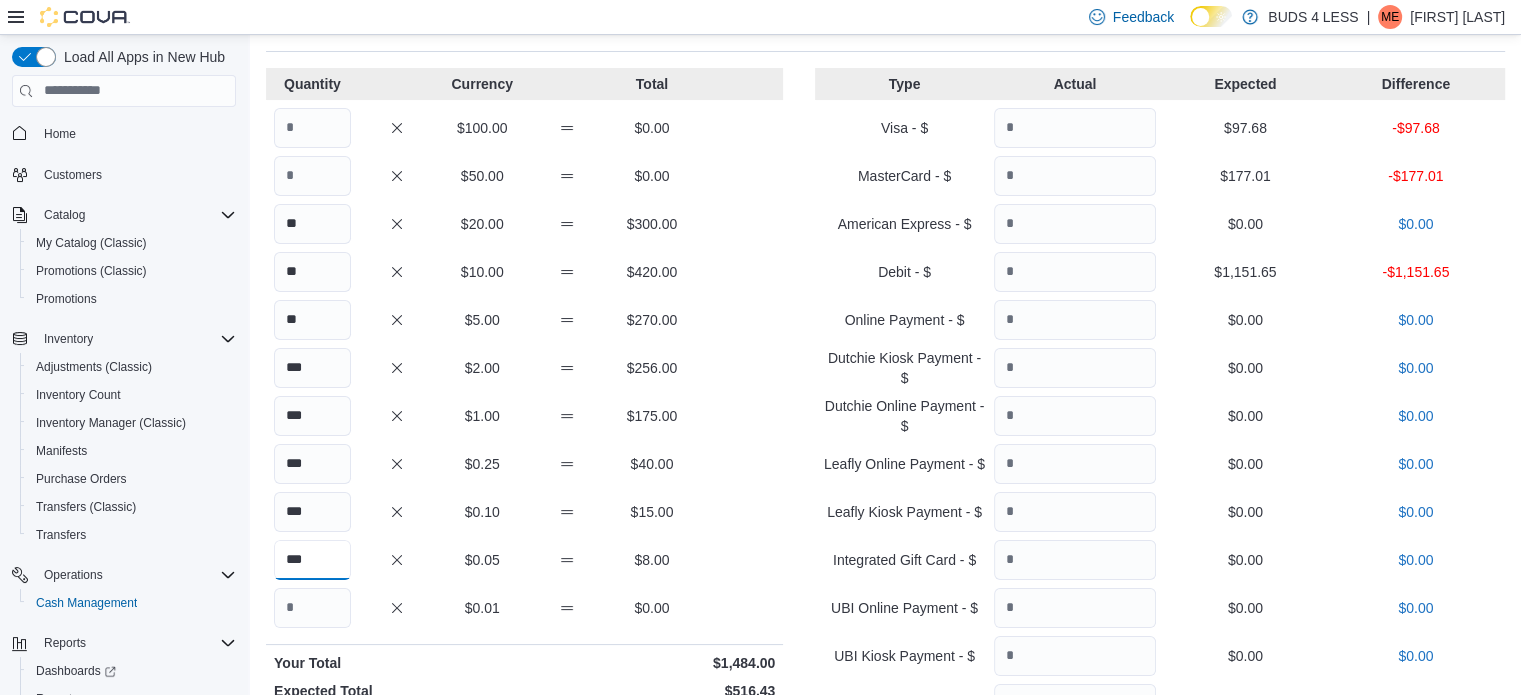 type on "***" 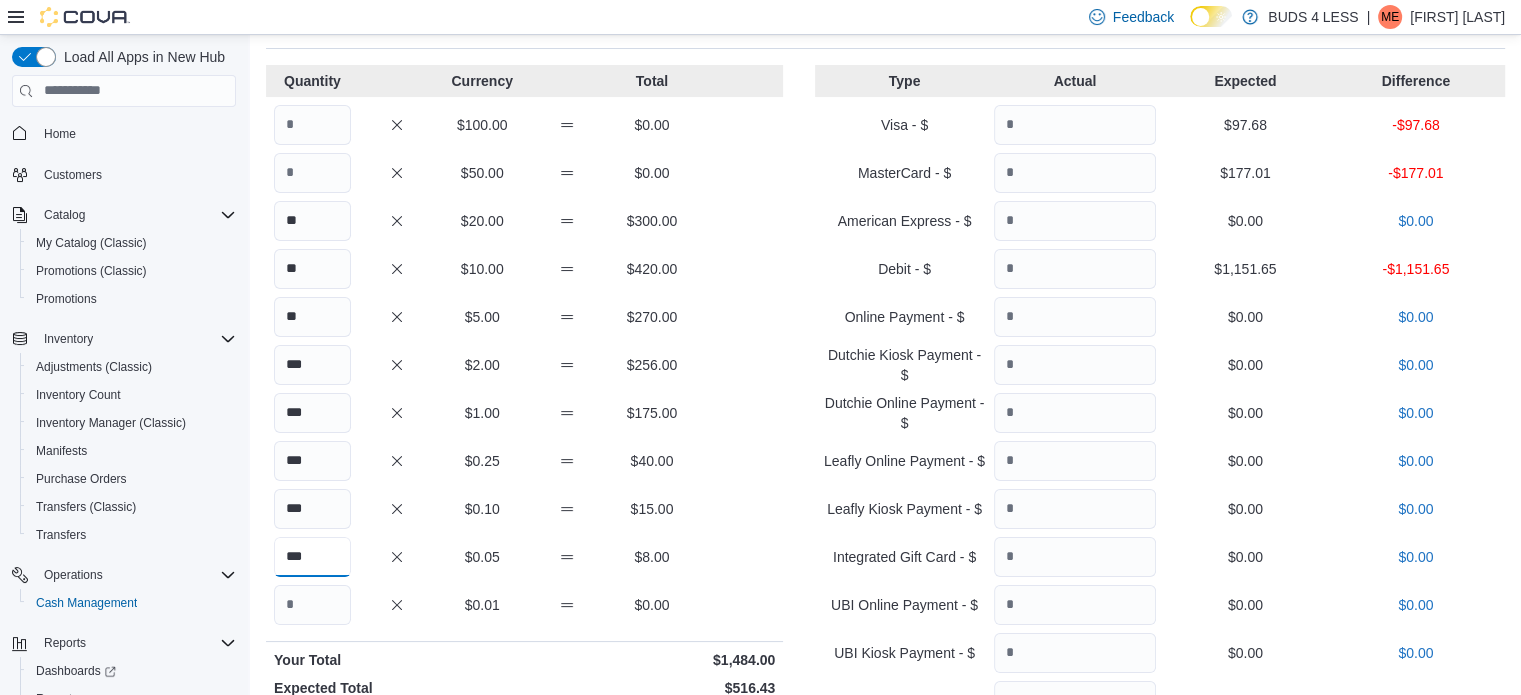 scroll, scrollTop: 0, scrollLeft: 0, axis: both 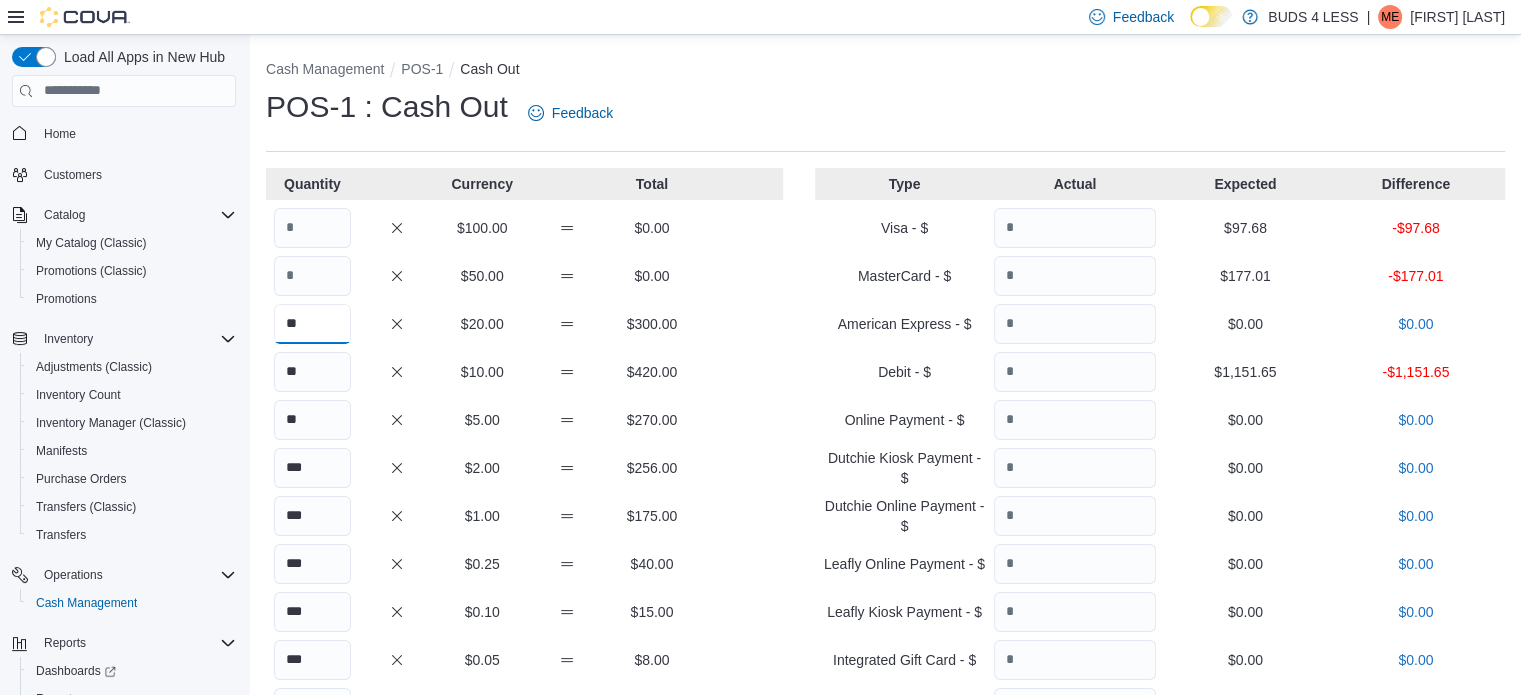 click on "**" at bounding box center (312, 324) 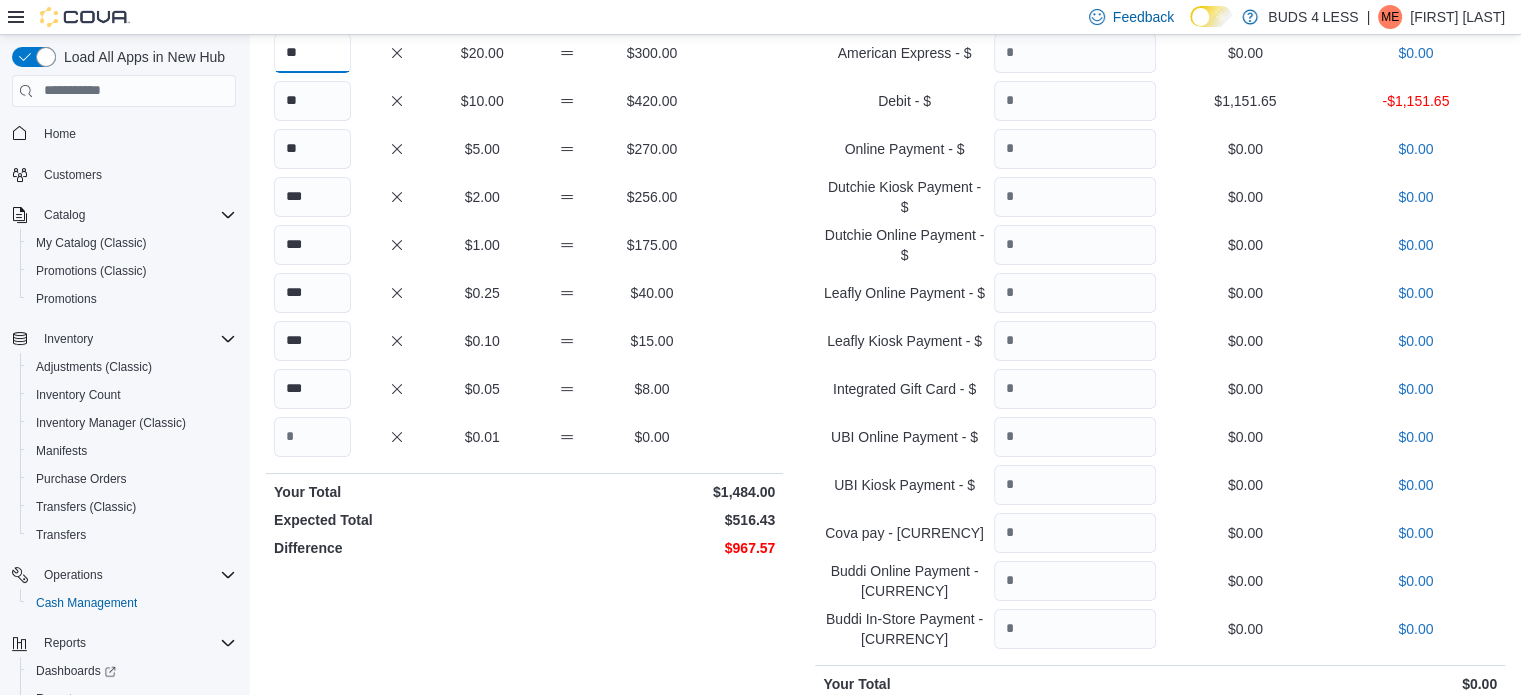 scroll, scrollTop: 0, scrollLeft: 0, axis: both 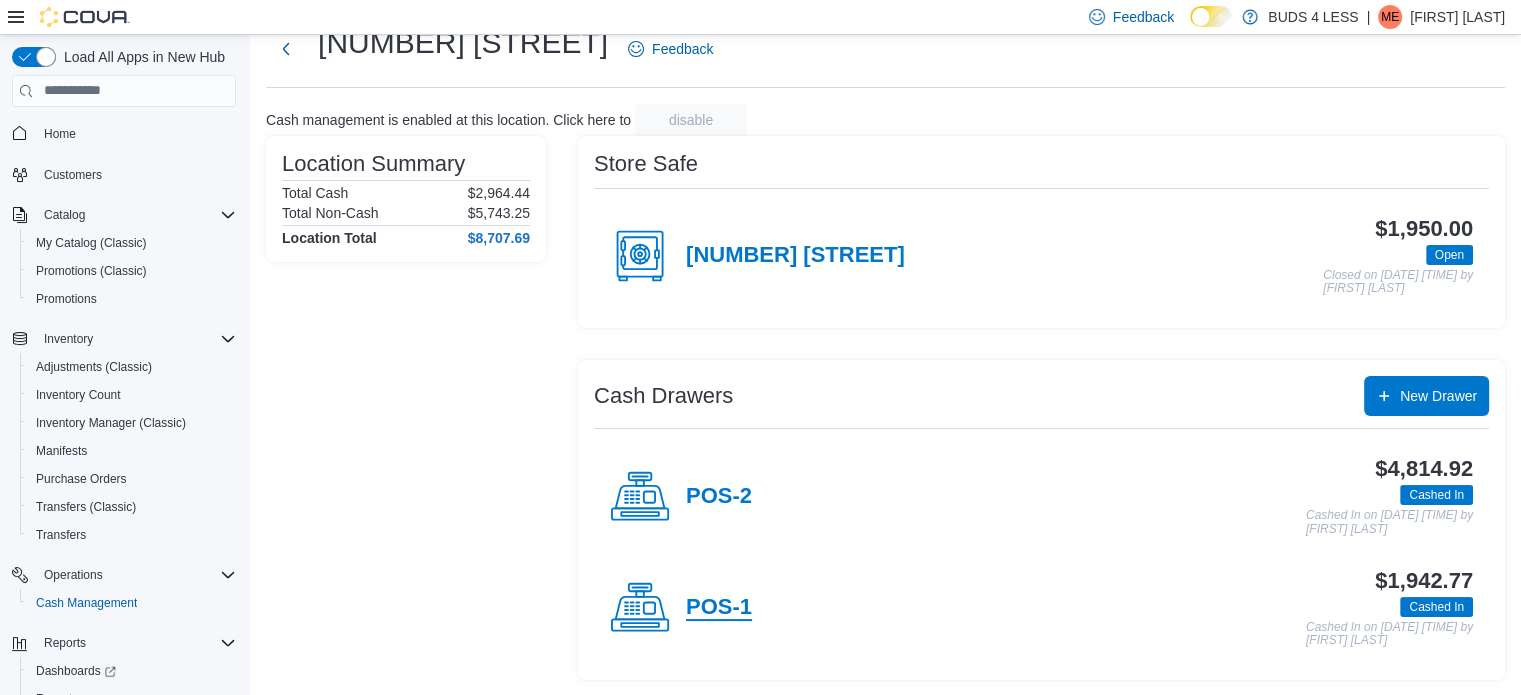 click on "POS-1" at bounding box center [719, 608] 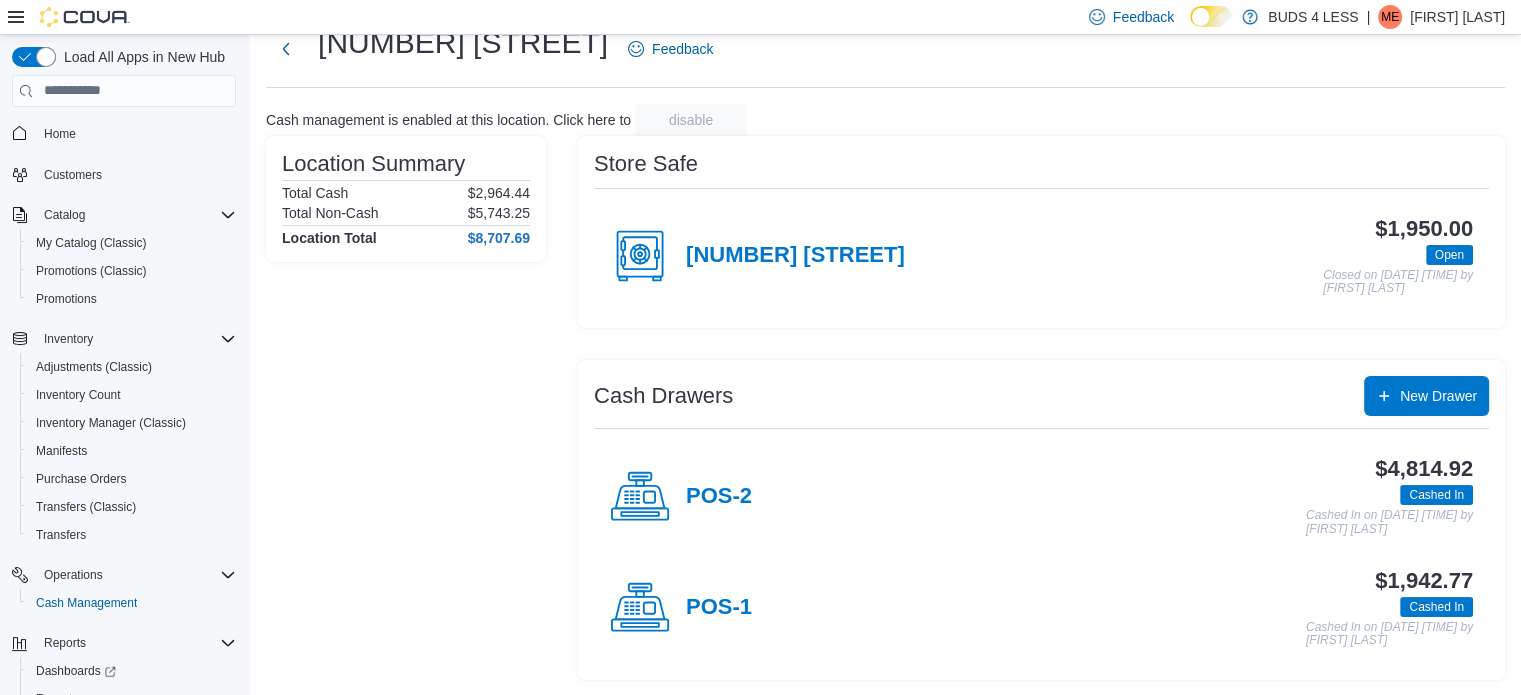 scroll, scrollTop: 0, scrollLeft: 0, axis: both 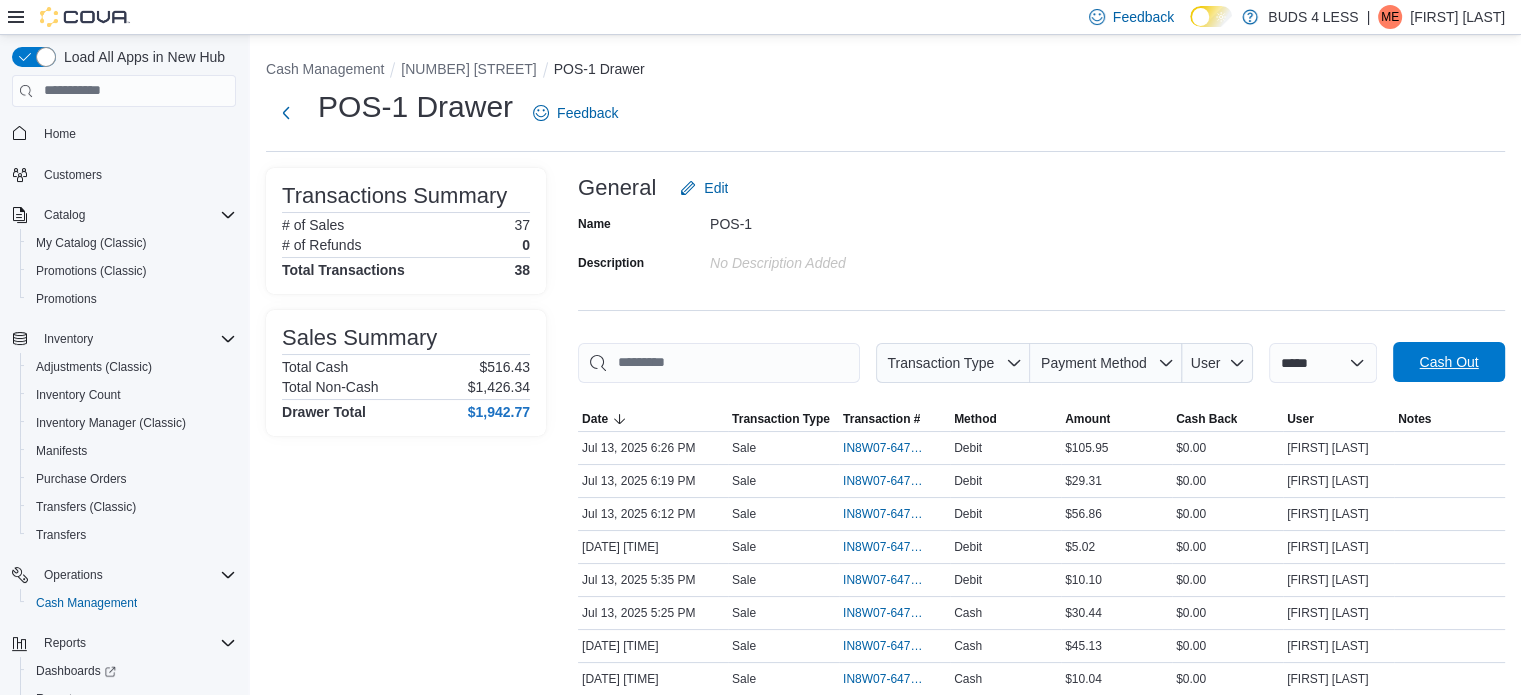 click on "Cash Out" at bounding box center (1448, 362) 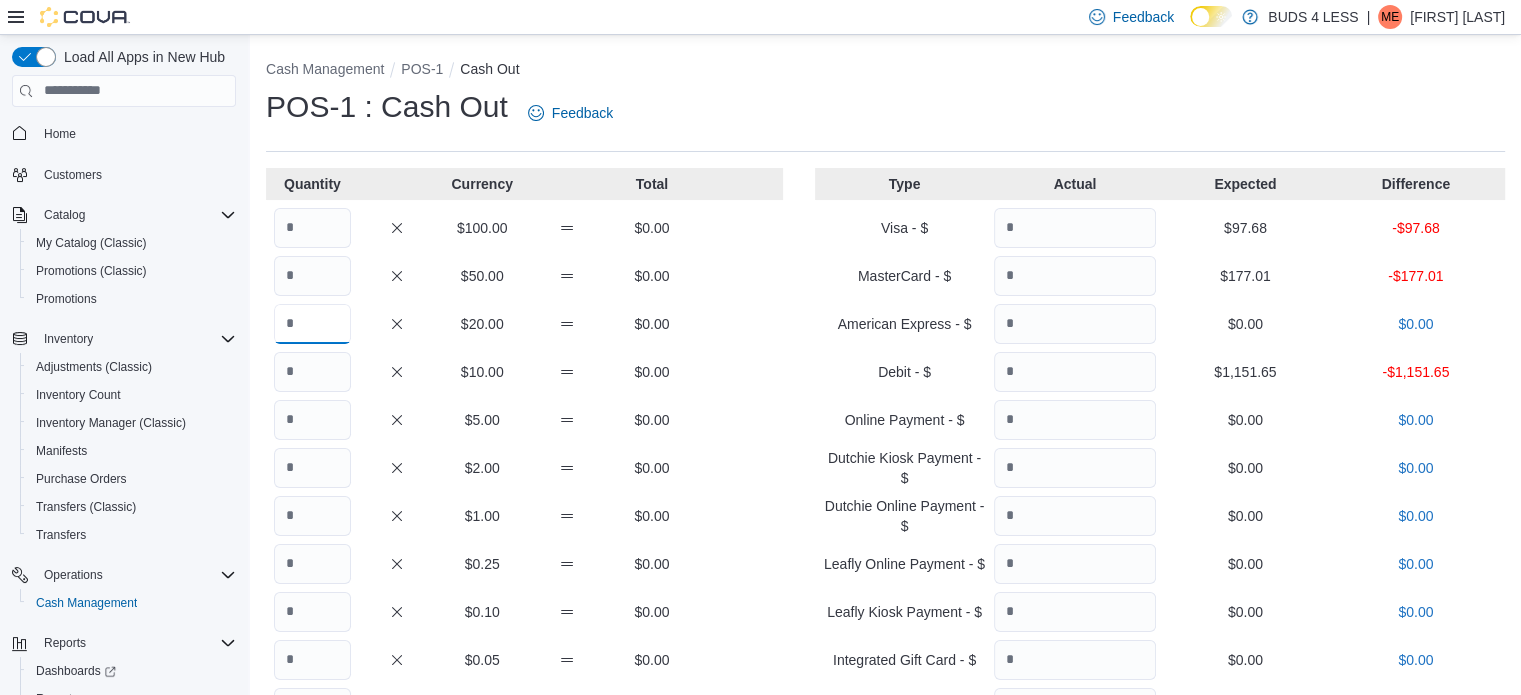 click at bounding box center (312, 324) 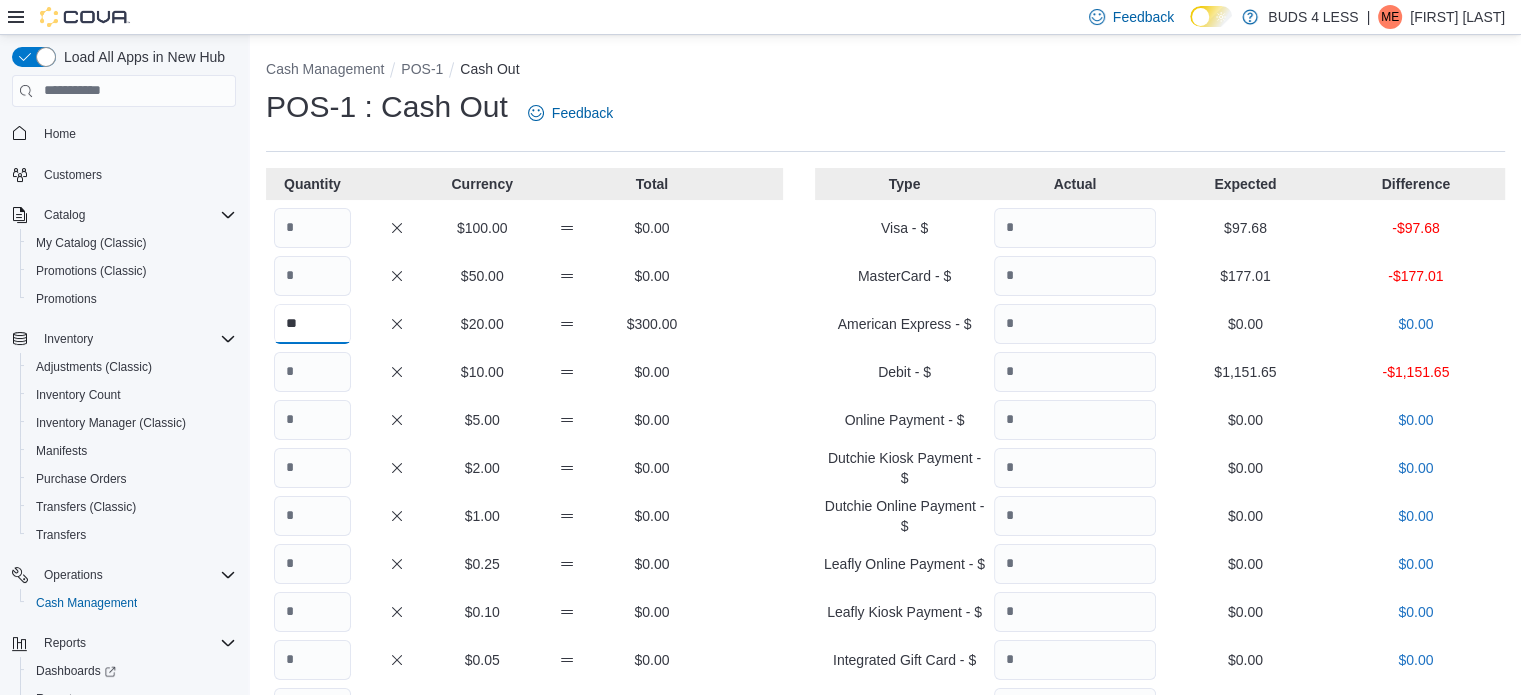 type on "**" 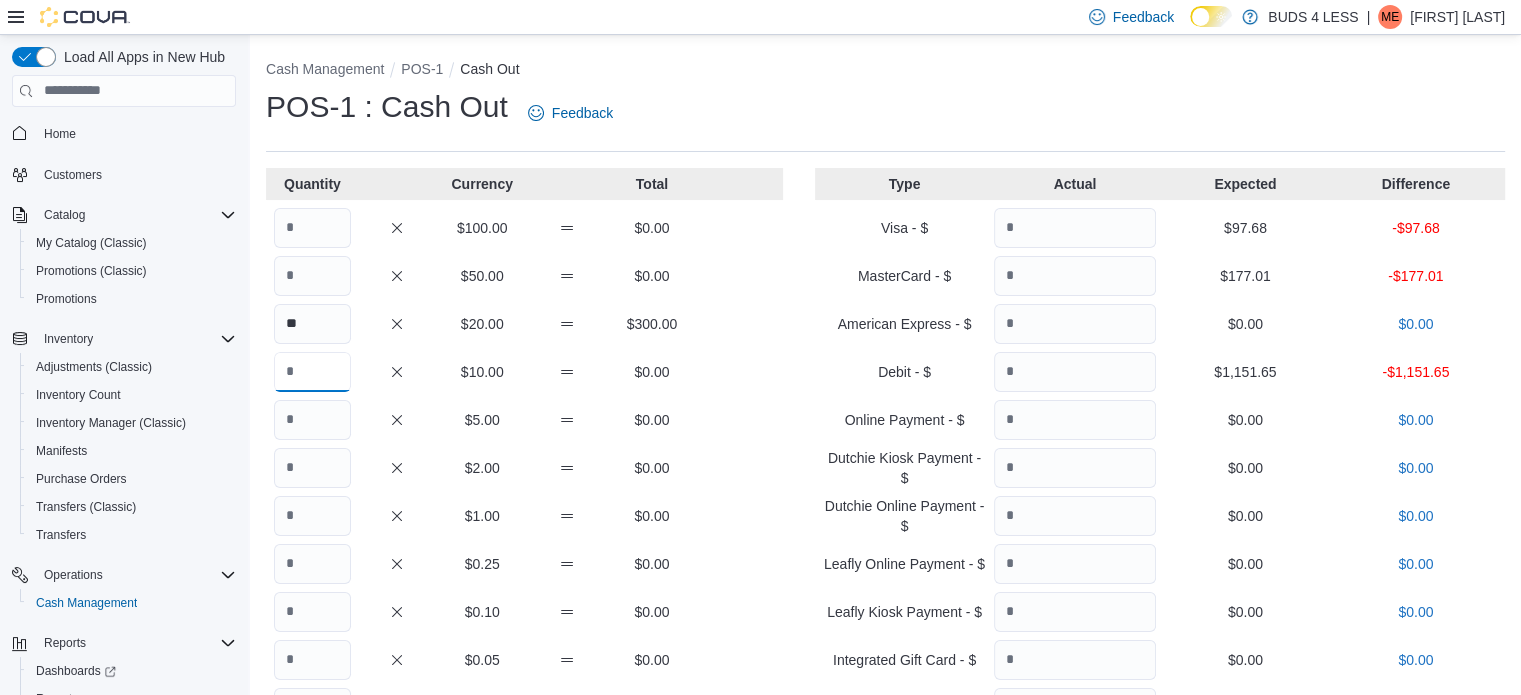 click at bounding box center (312, 372) 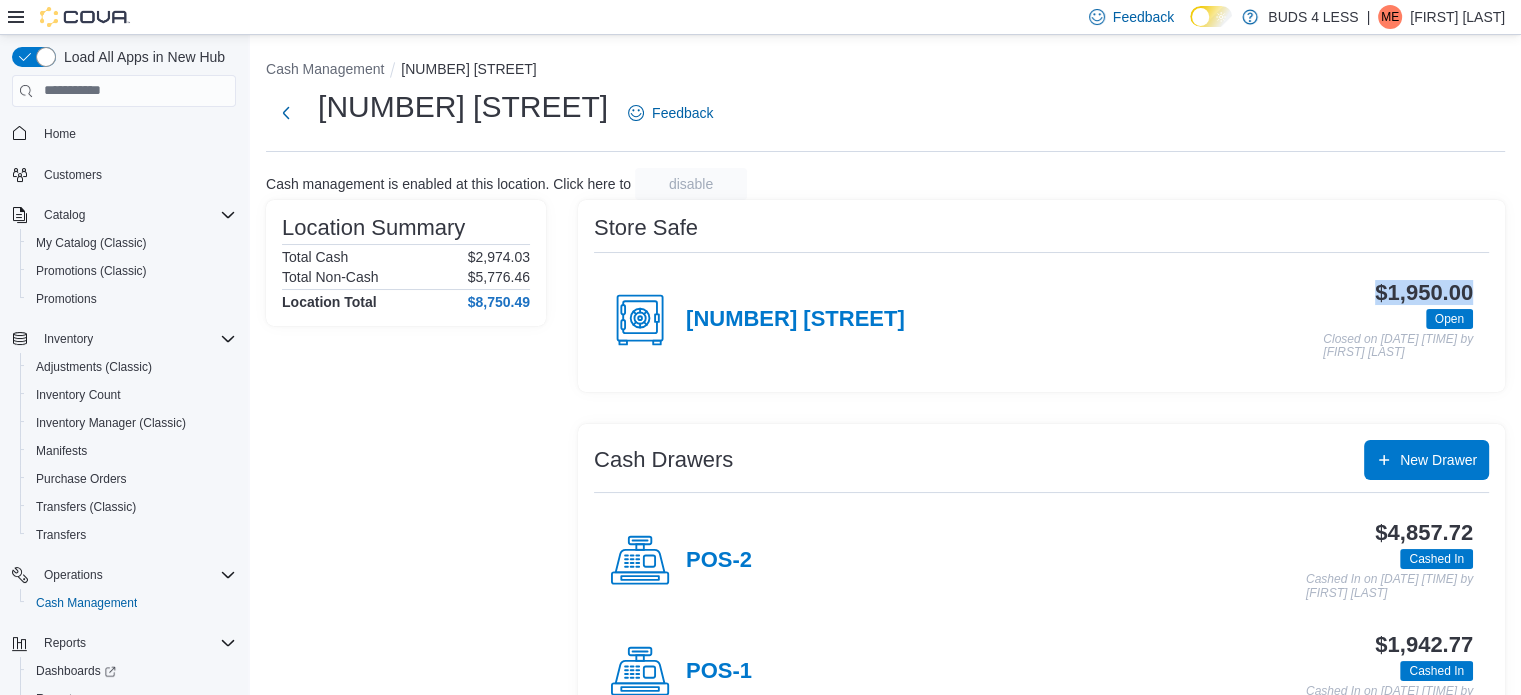 drag, startPoint x: 1386, startPoint y: 286, endPoint x: 1535, endPoint y: 261, distance: 151.08276 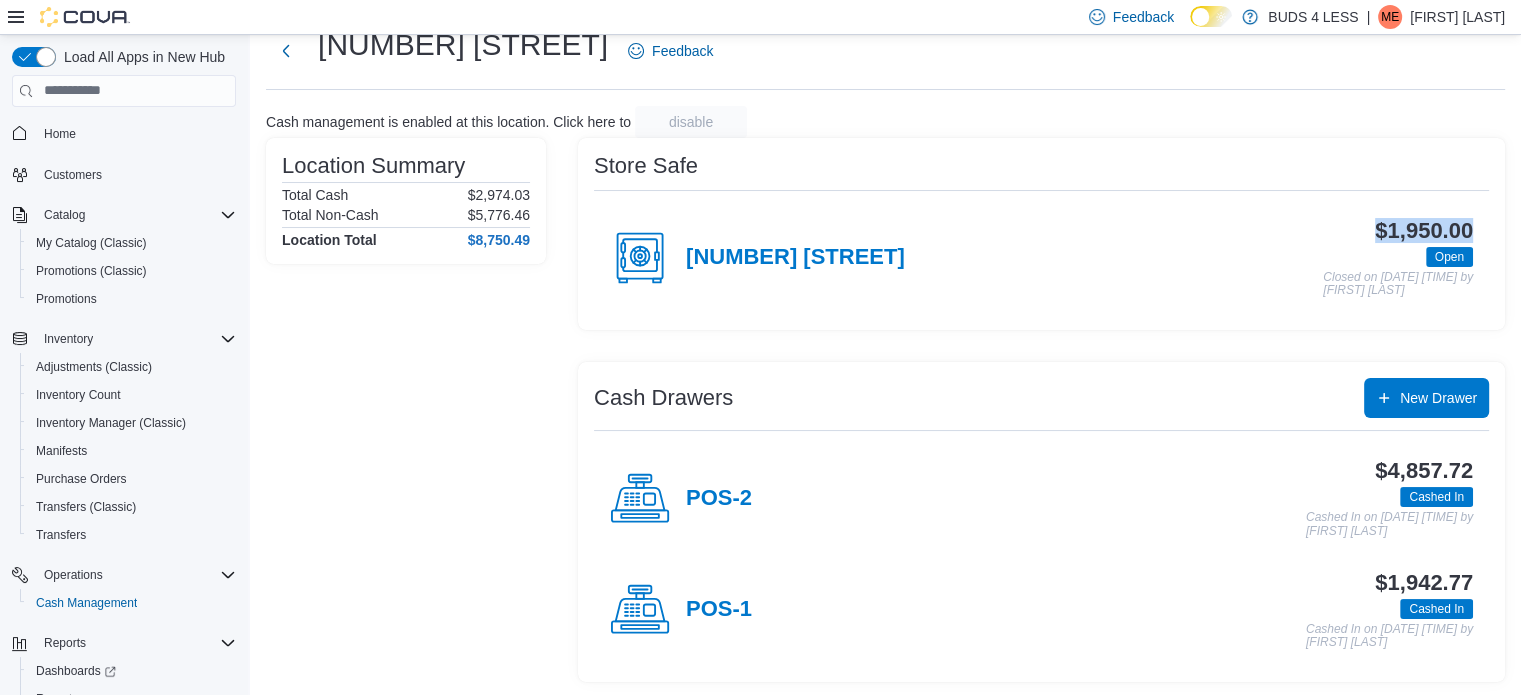scroll, scrollTop: 64, scrollLeft: 0, axis: vertical 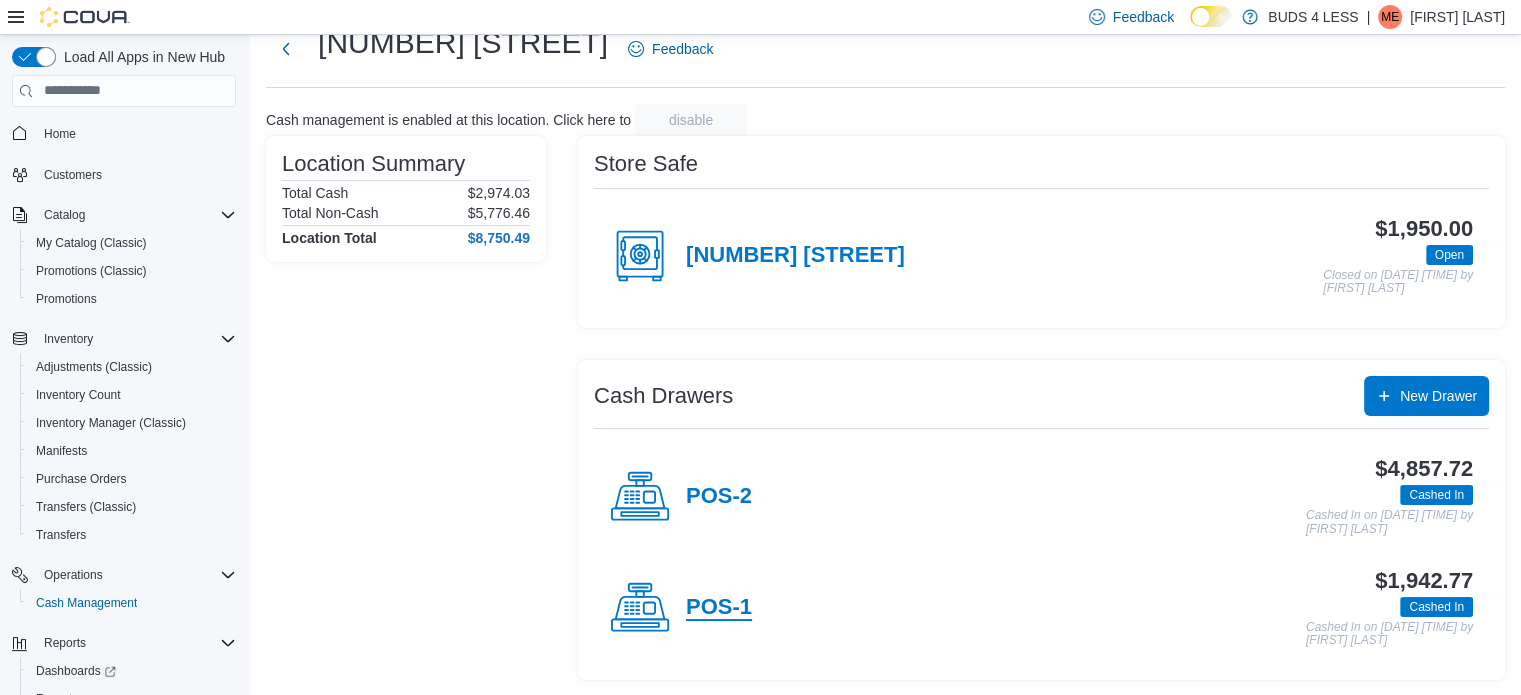 click on "POS-1" at bounding box center [719, 608] 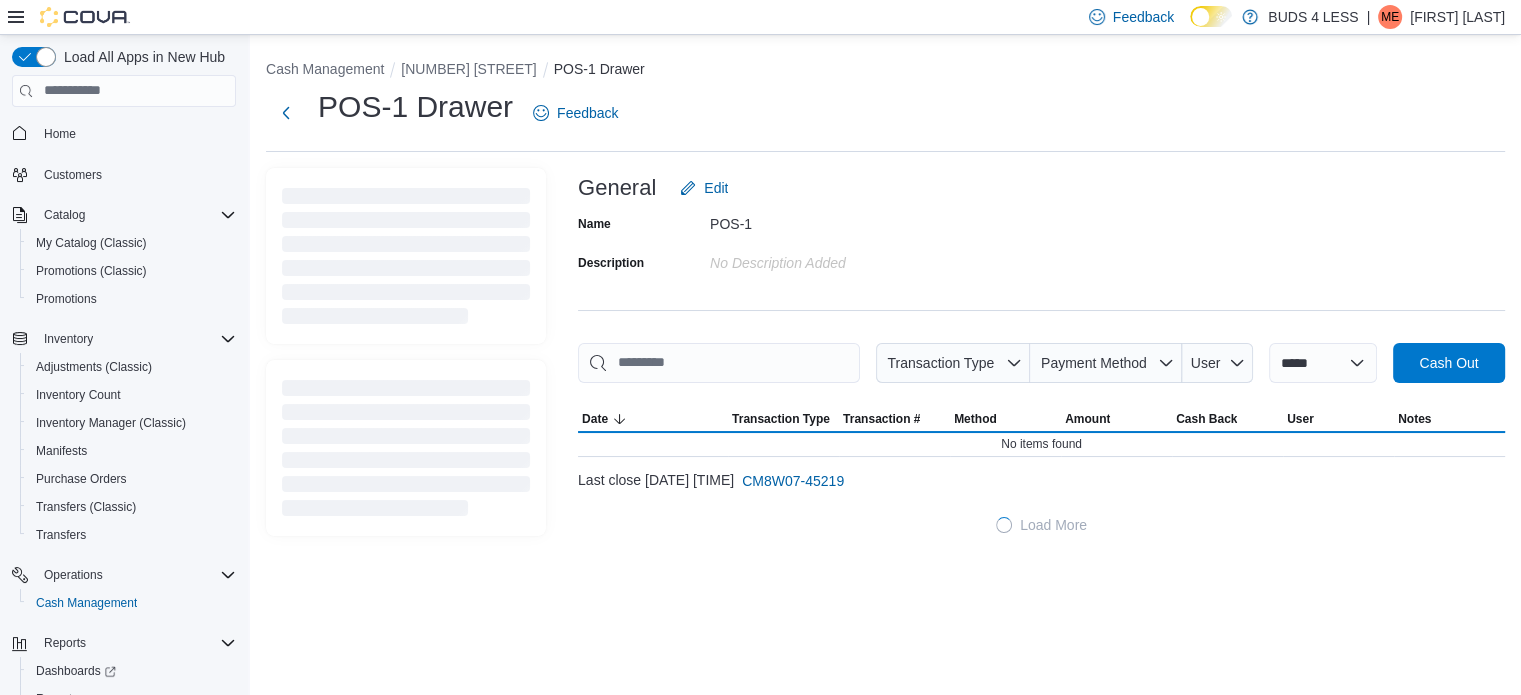 scroll, scrollTop: 0, scrollLeft: 0, axis: both 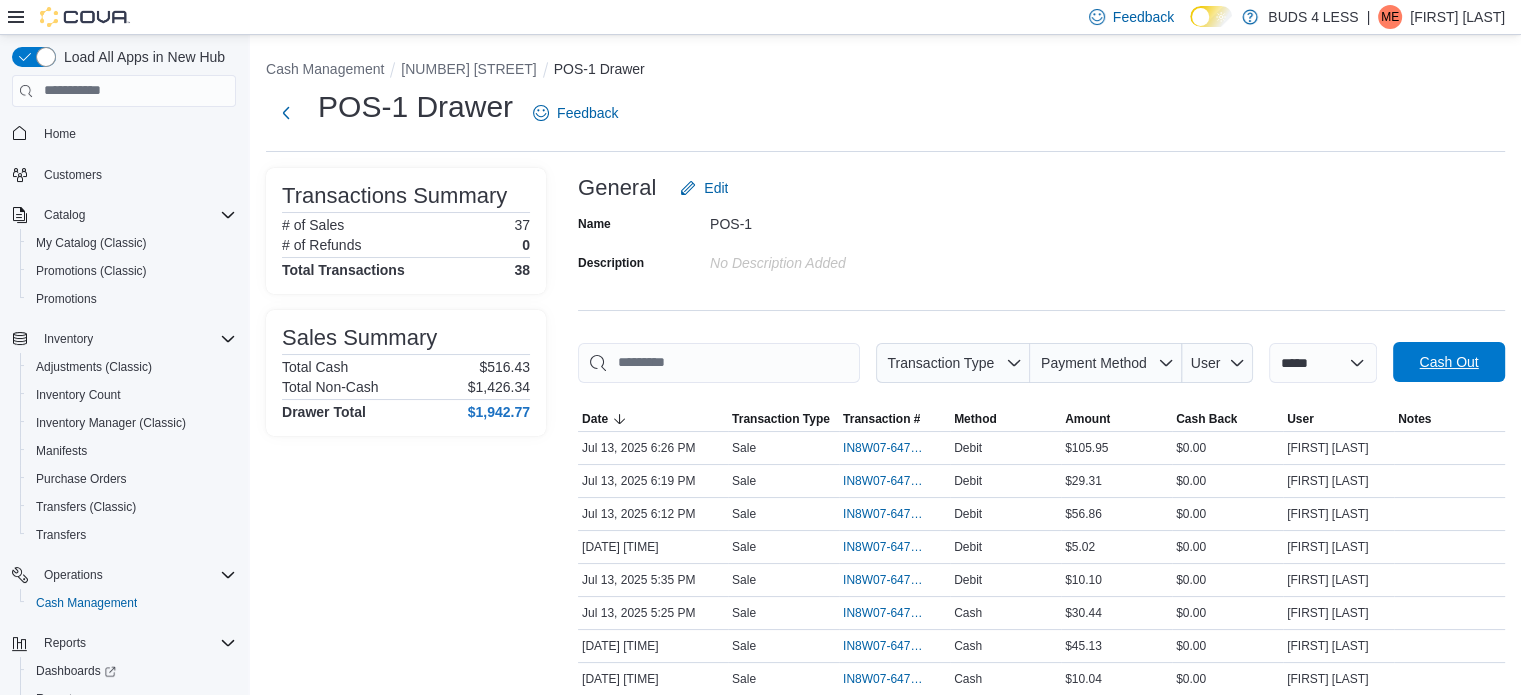 click on "Cash Out" at bounding box center [1448, 362] 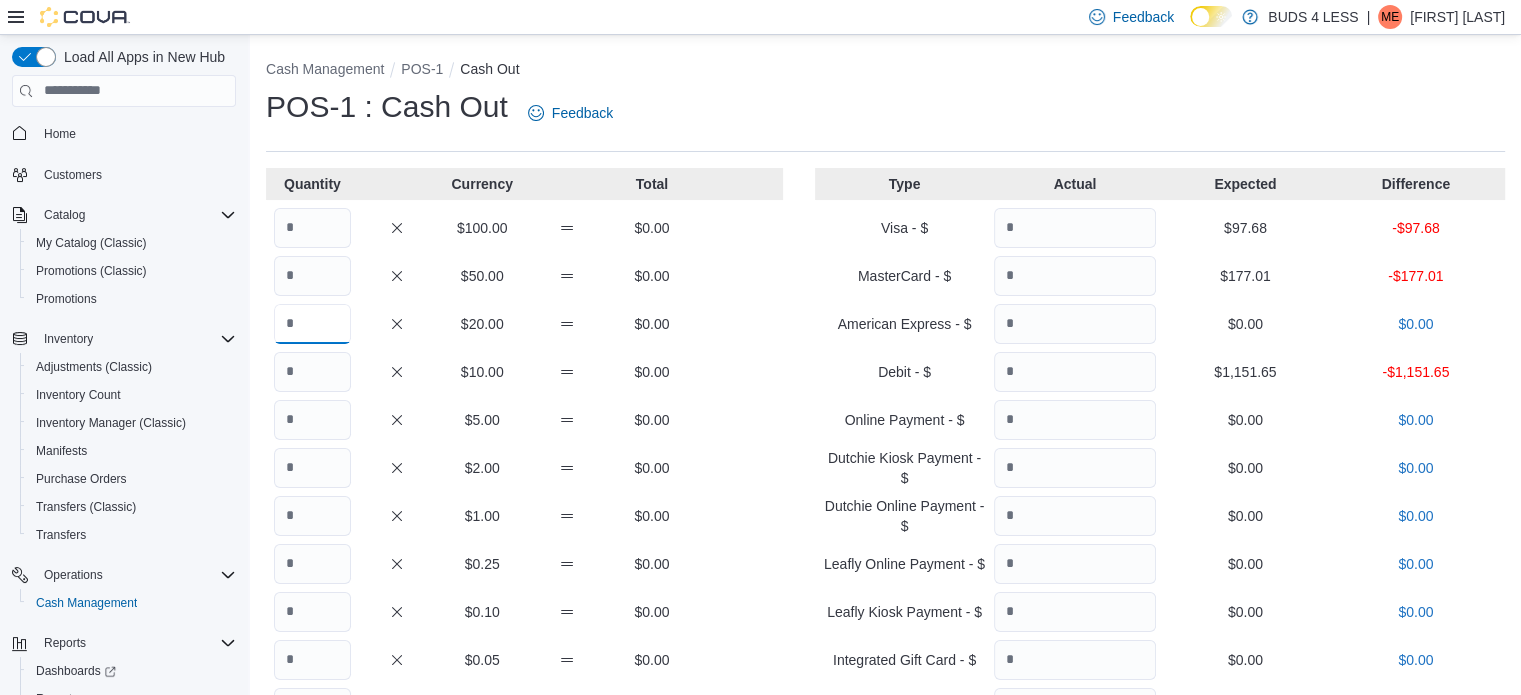 click at bounding box center (312, 324) 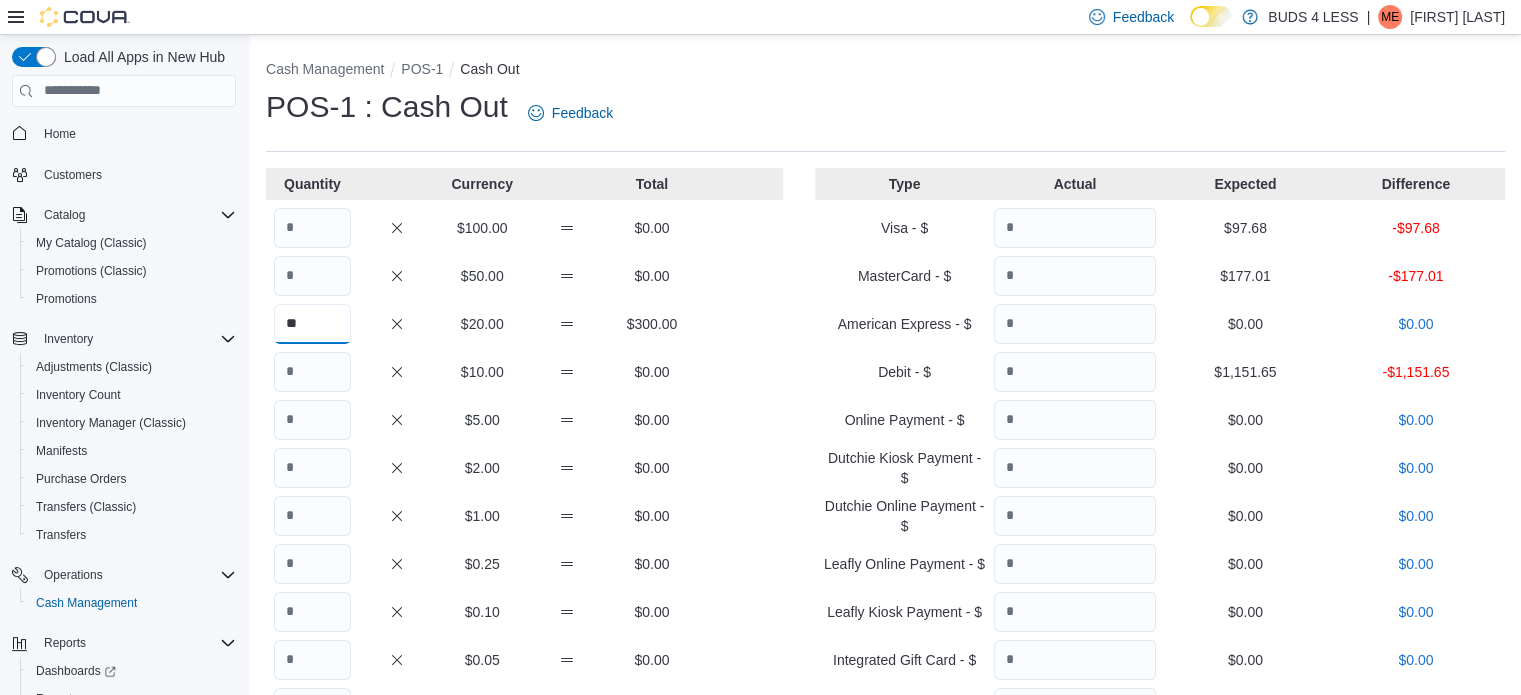 type on "**" 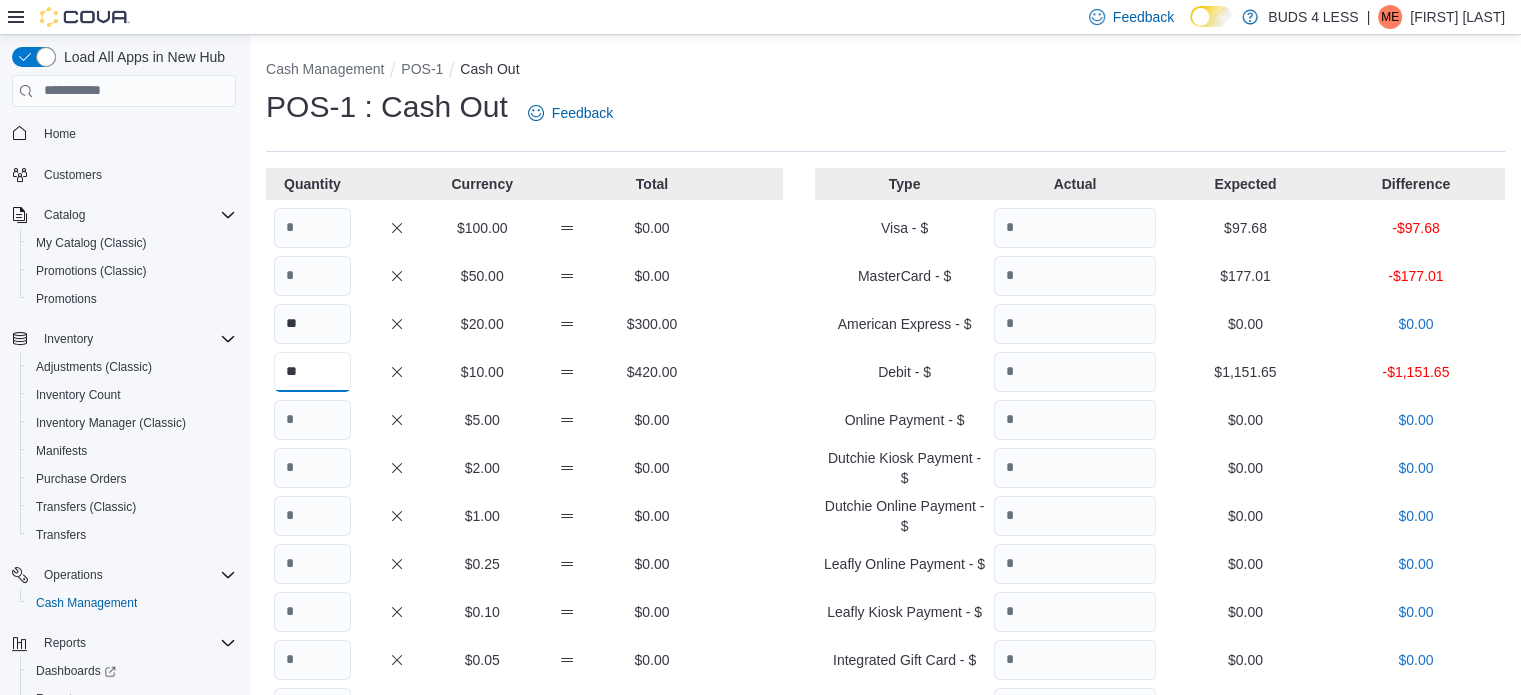 type on "**" 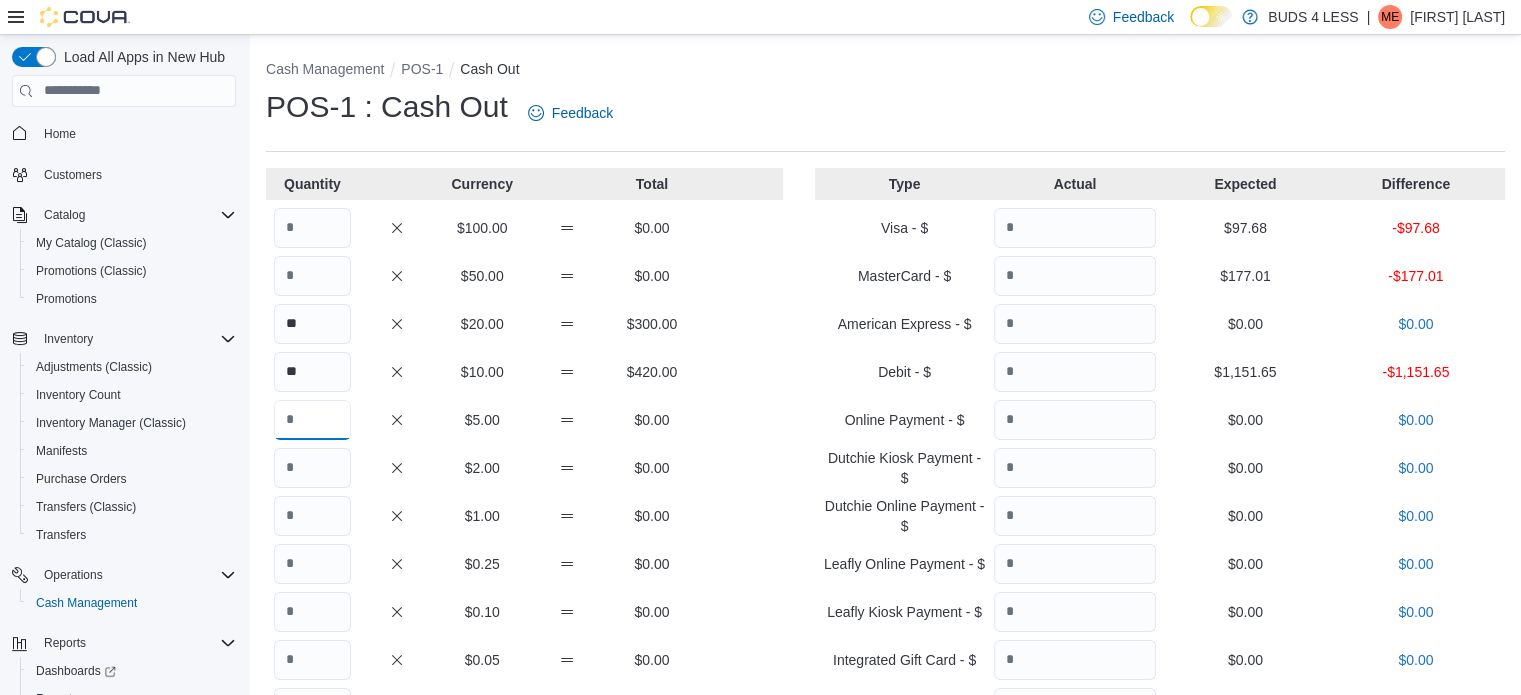 click at bounding box center (312, 420) 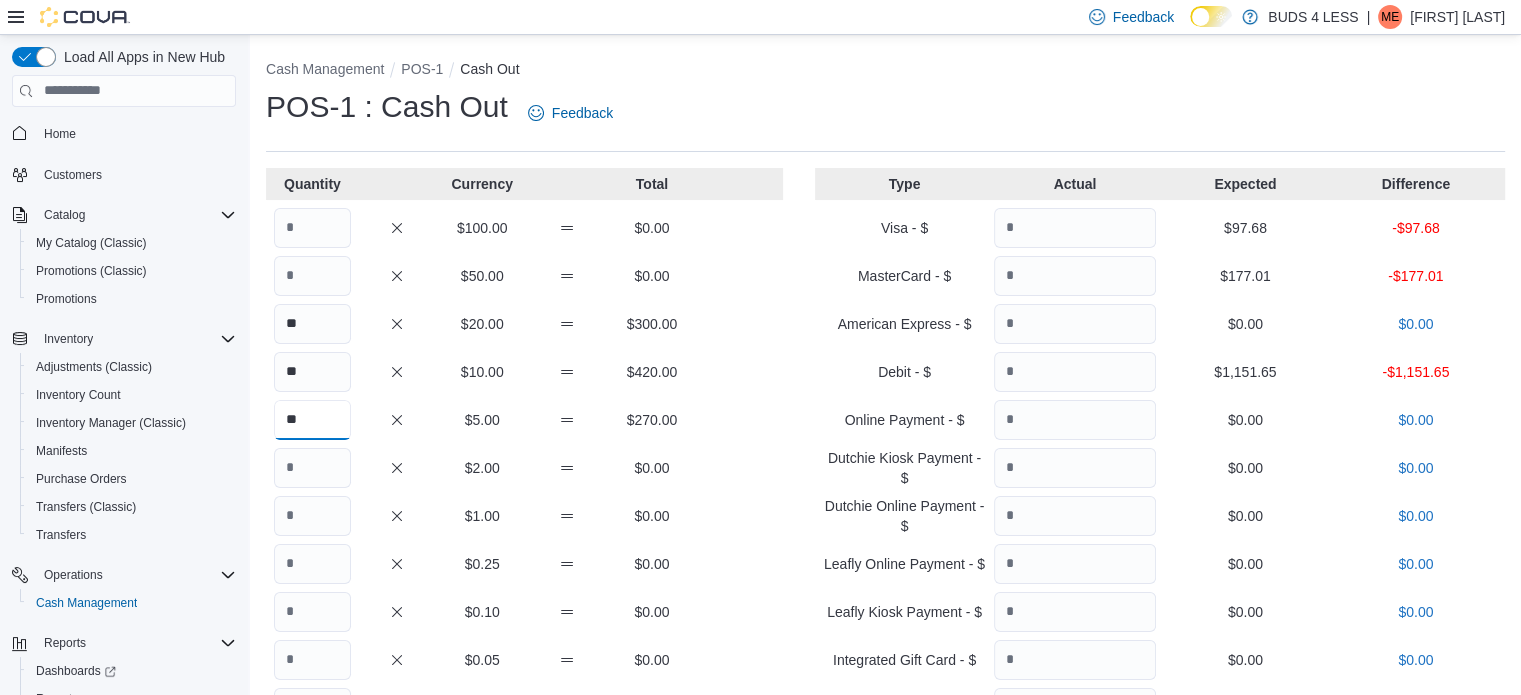 type on "**" 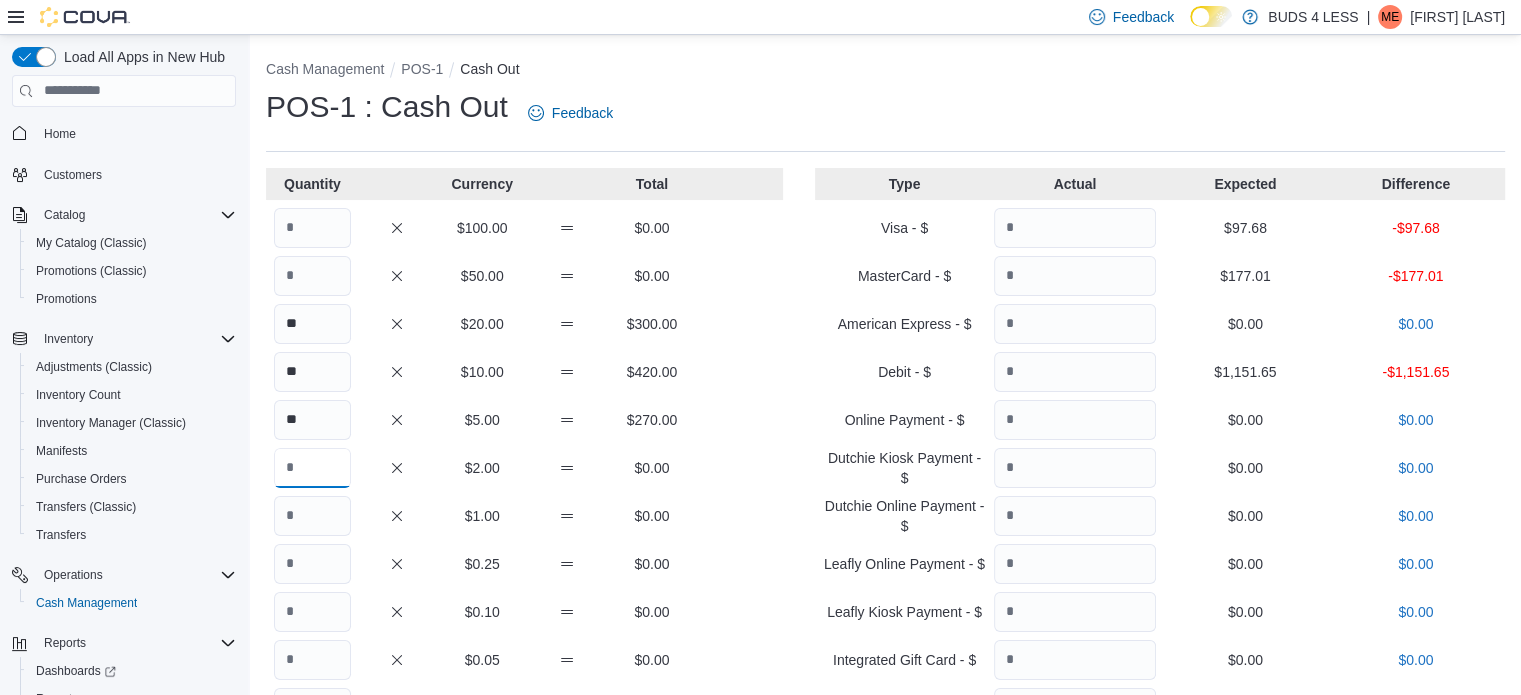 click at bounding box center (312, 468) 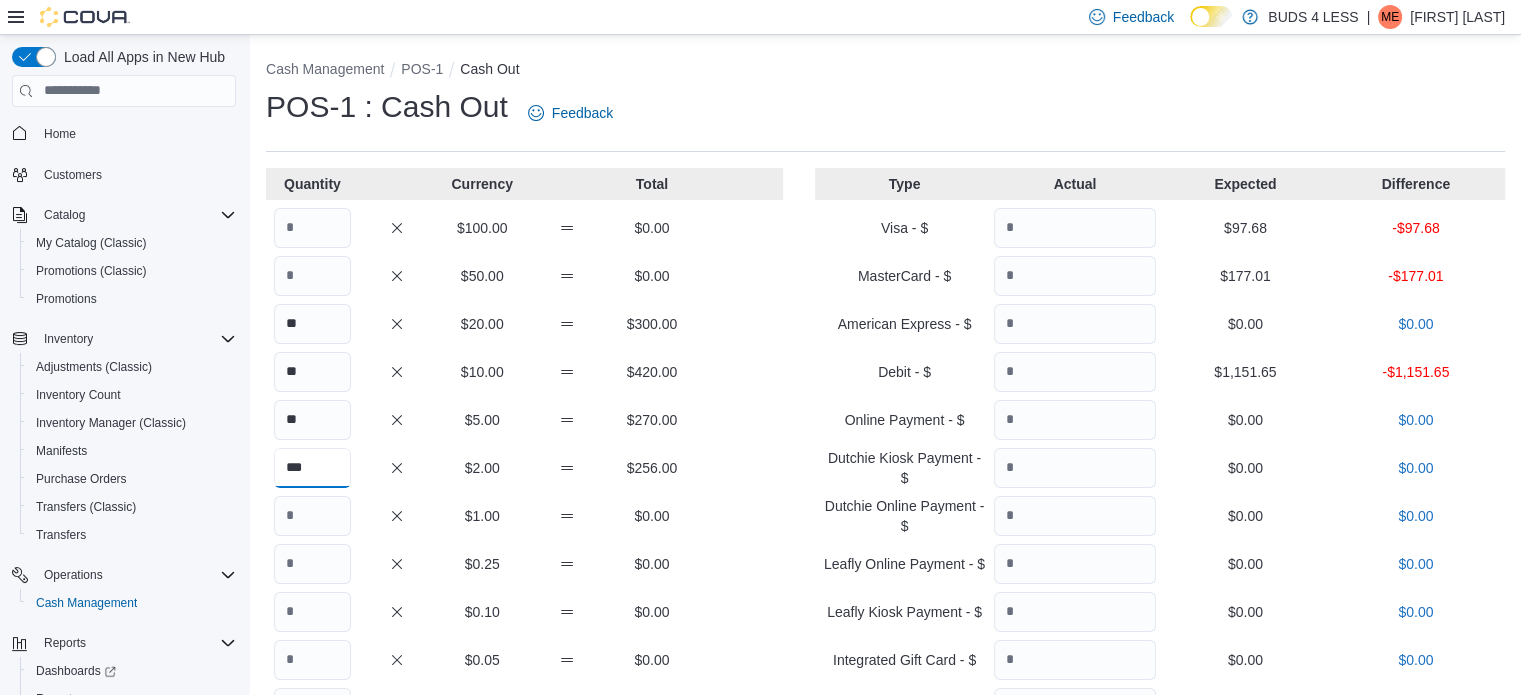 type on "***" 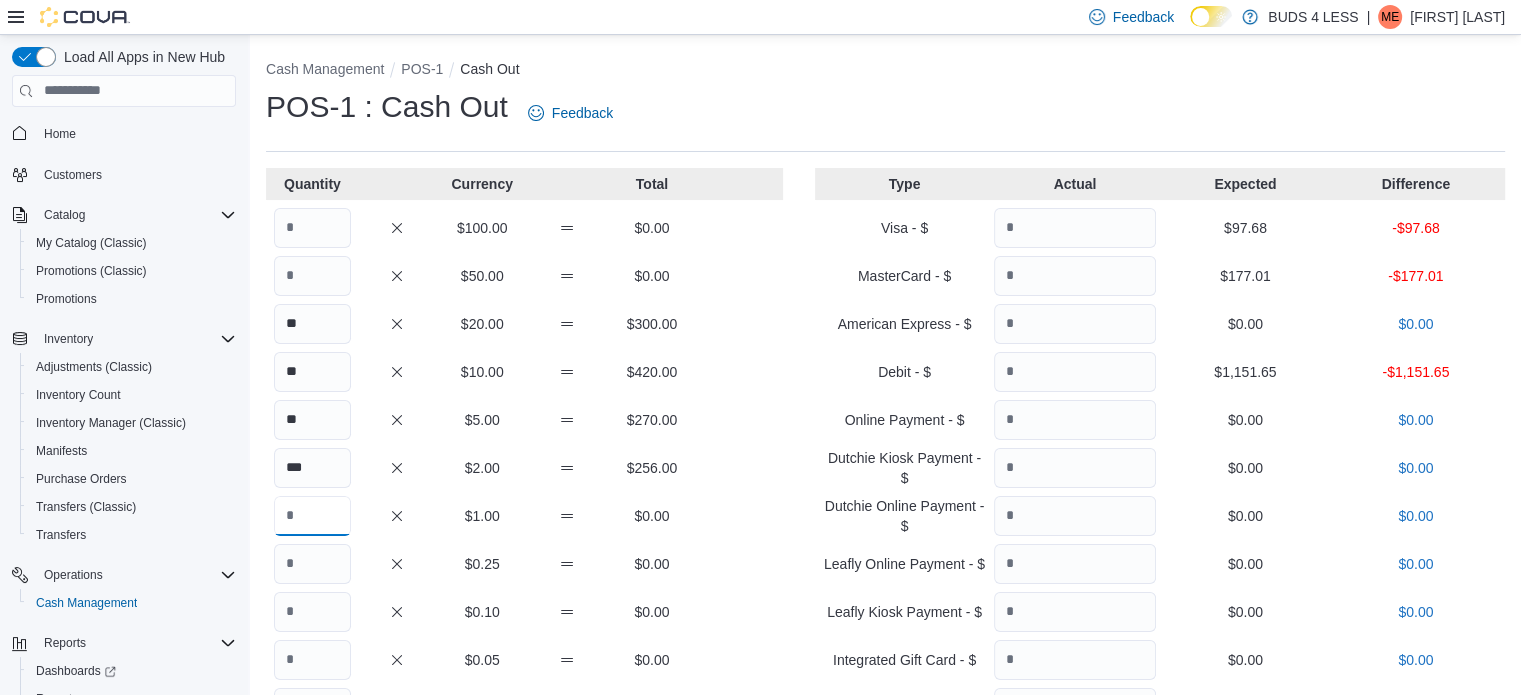 click at bounding box center (312, 516) 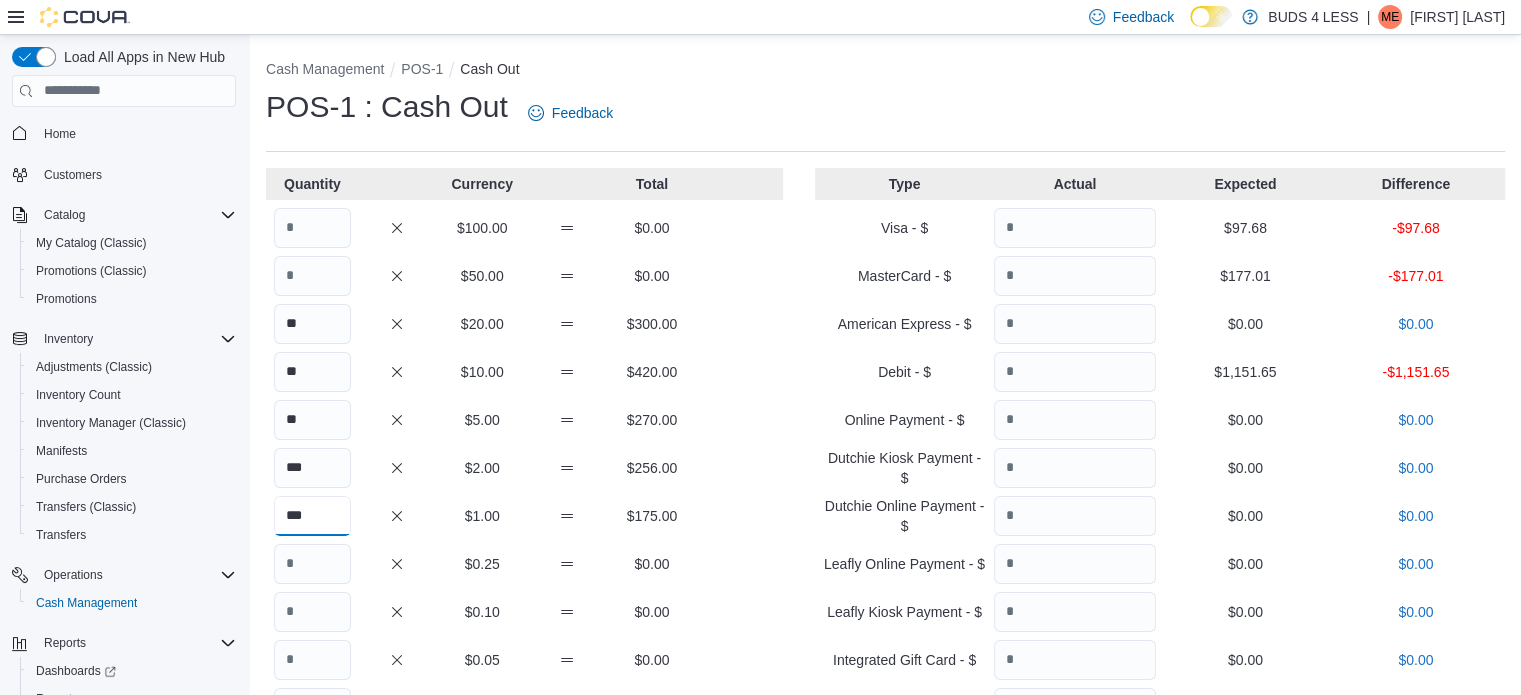 type on "***" 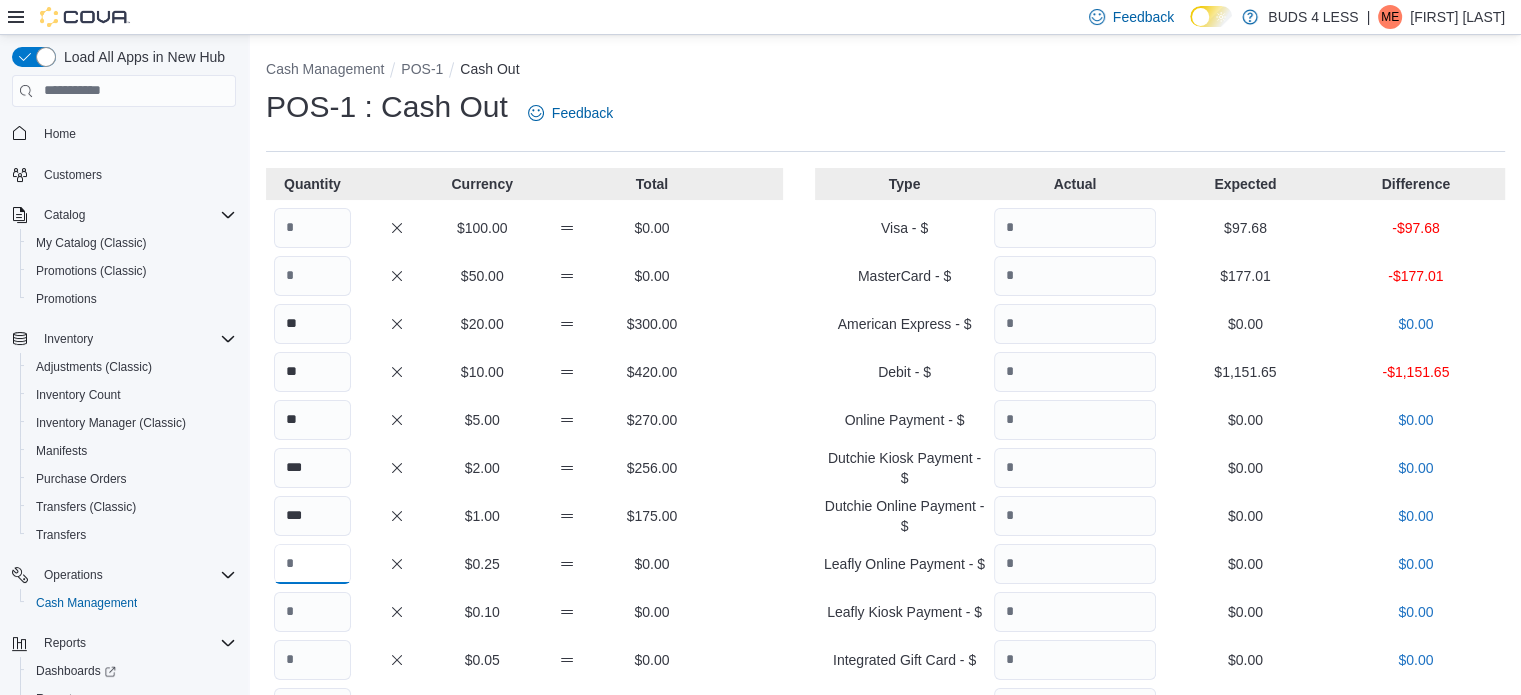 click at bounding box center [312, 564] 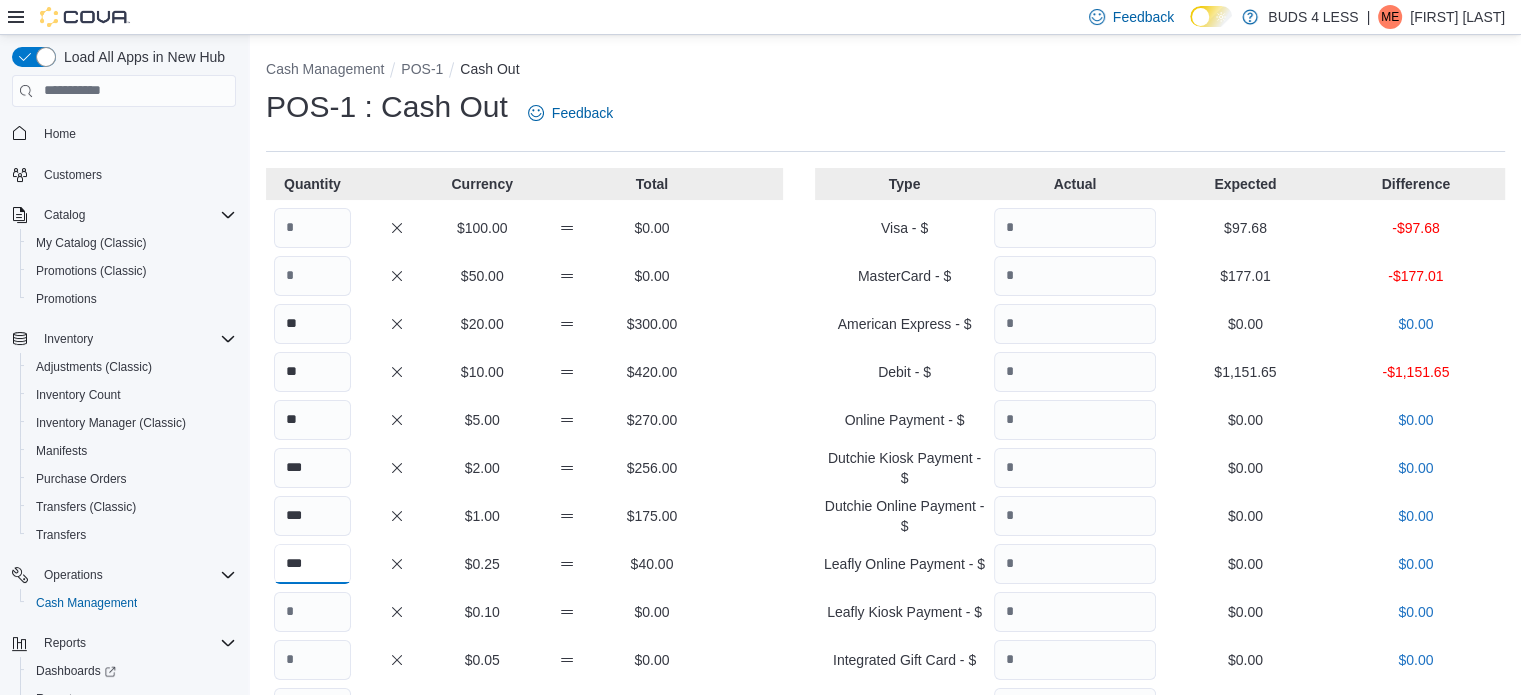 type on "***" 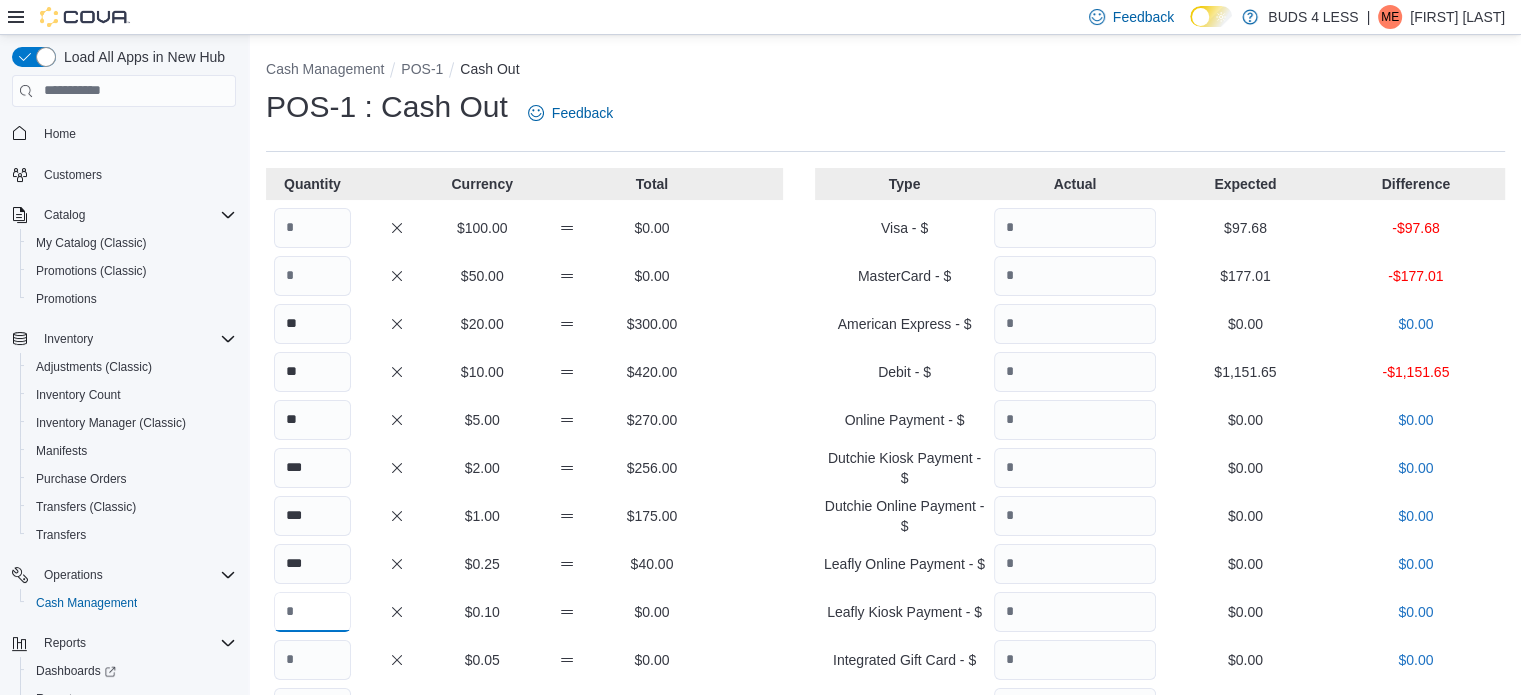 click at bounding box center (312, 612) 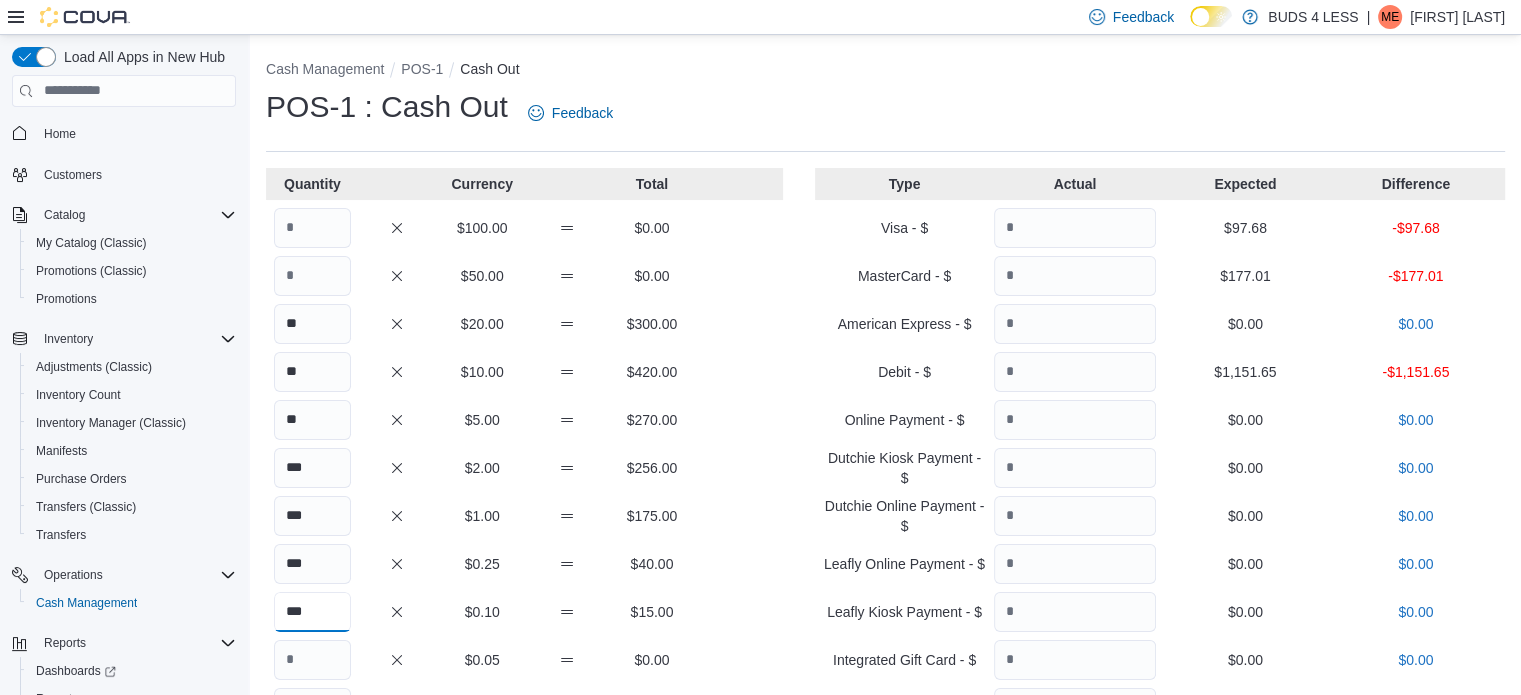 type on "***" 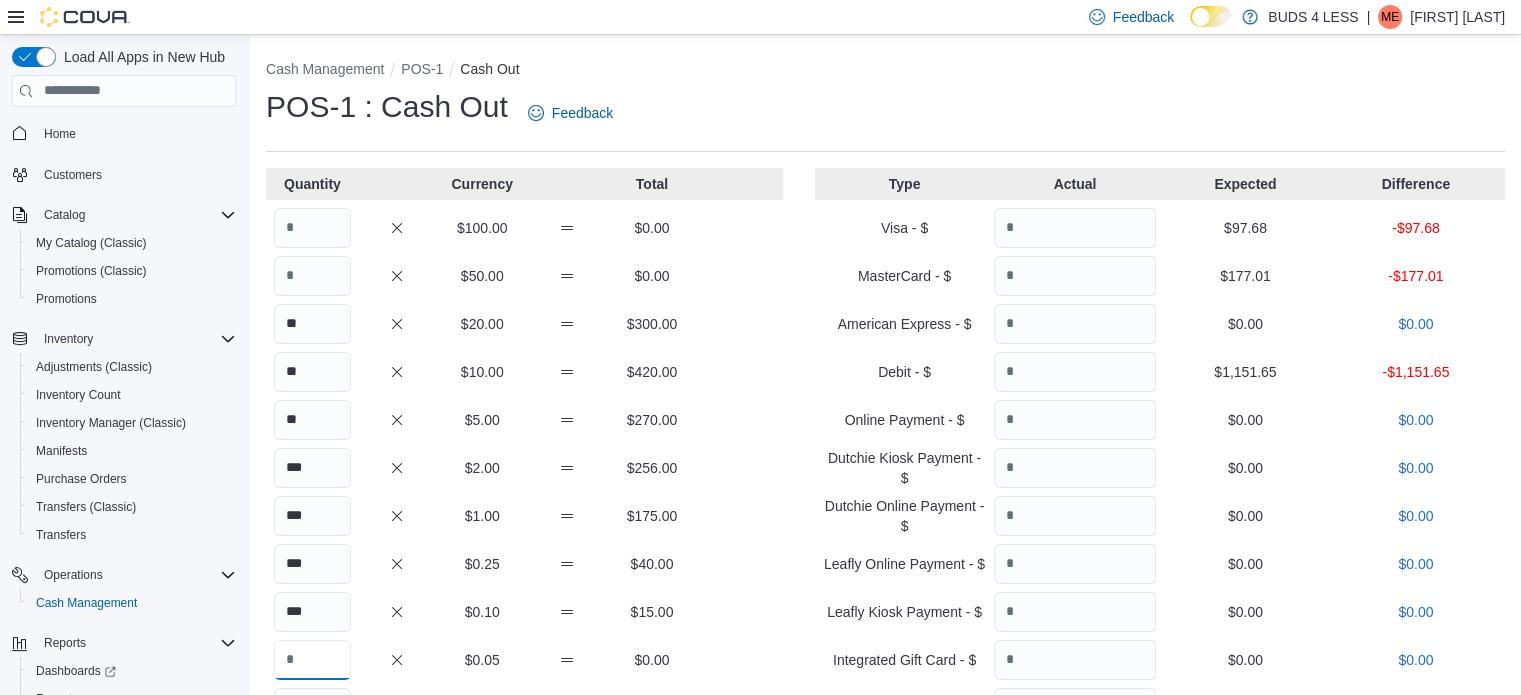 click at bounding box center (312, 660) 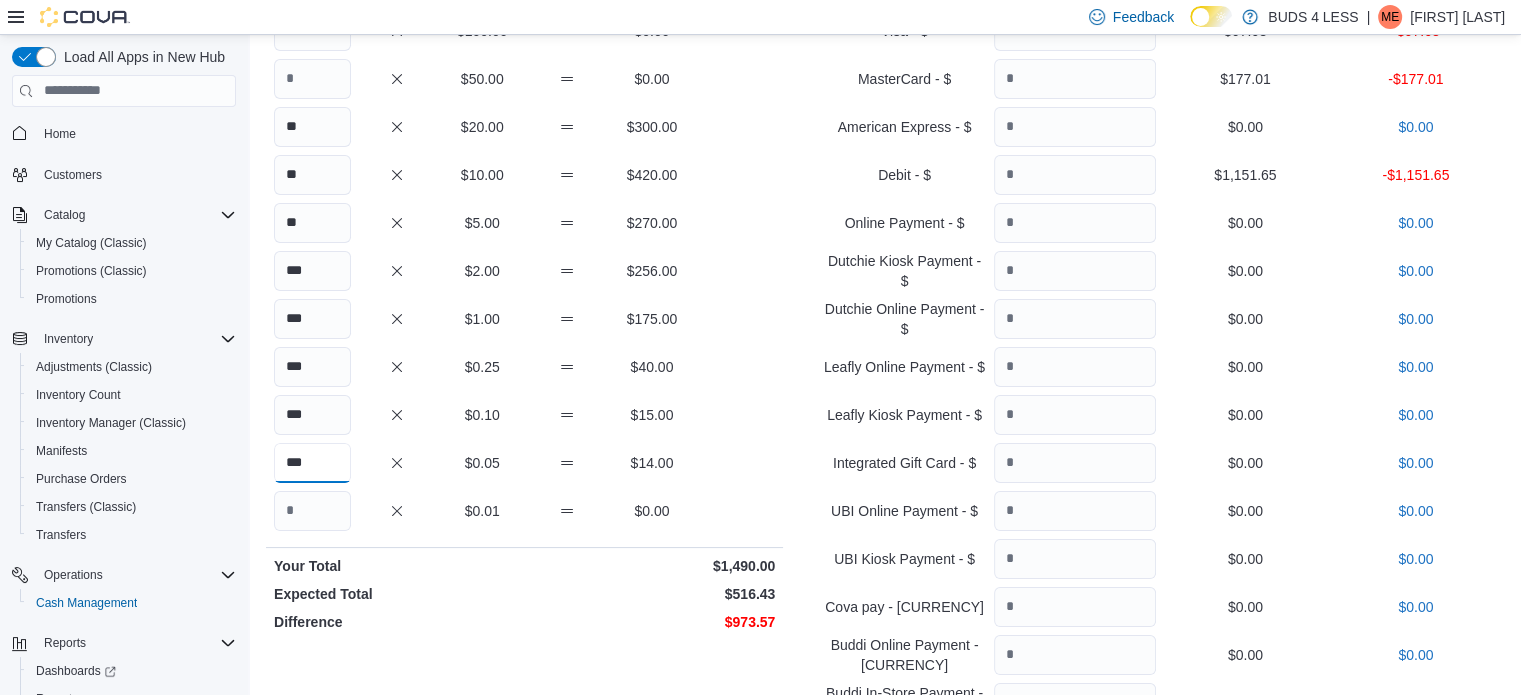 scroll, scrollTop: 200, scrollLeft: 0, axis: vertical 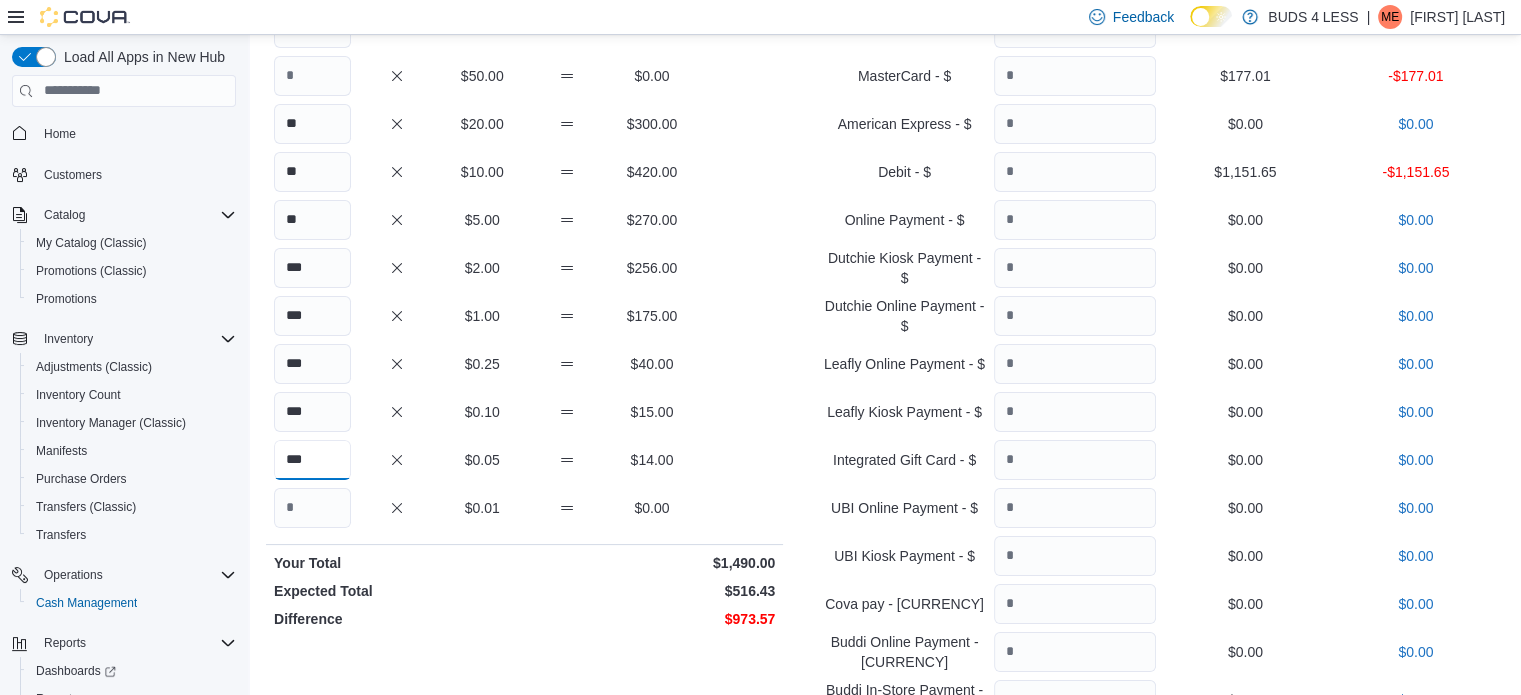 type on "***" 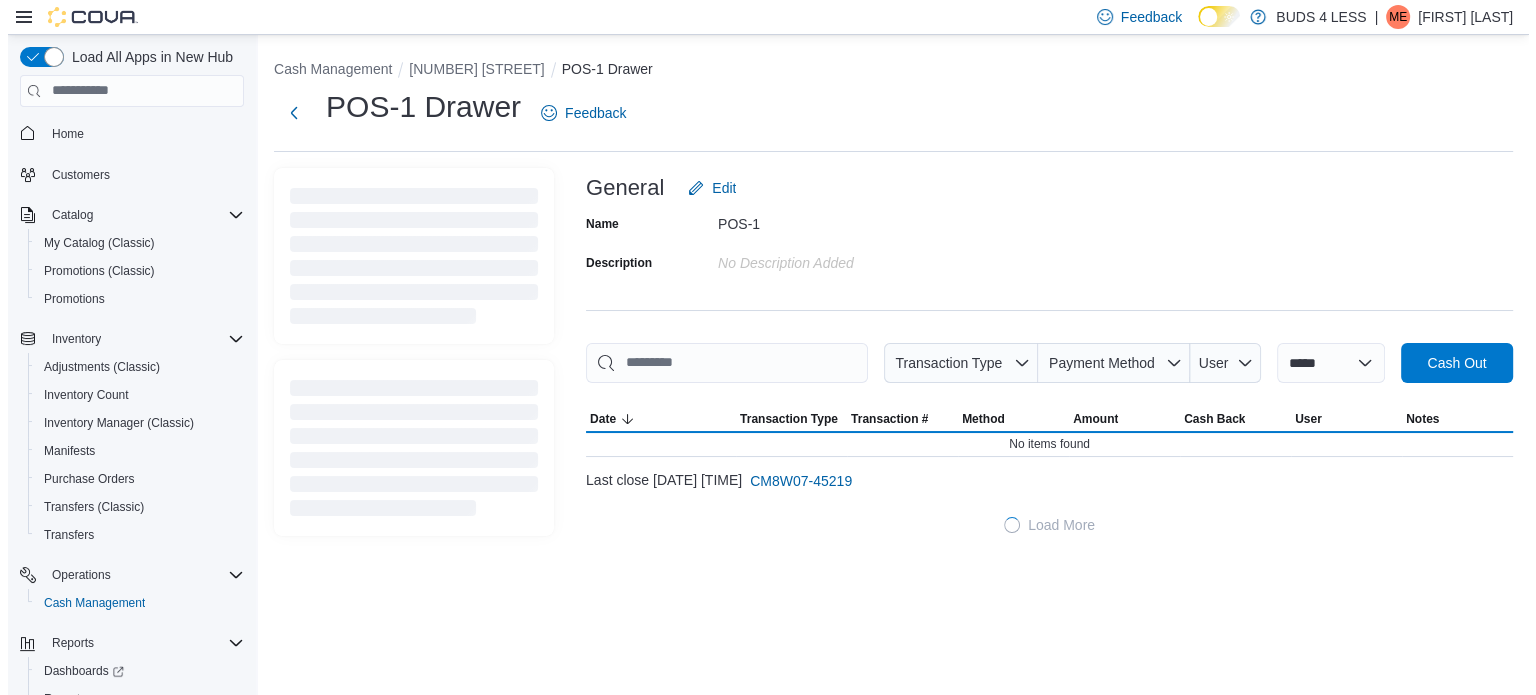 scroll, scrollTop: 0, scrollLeft: 0, axis: both 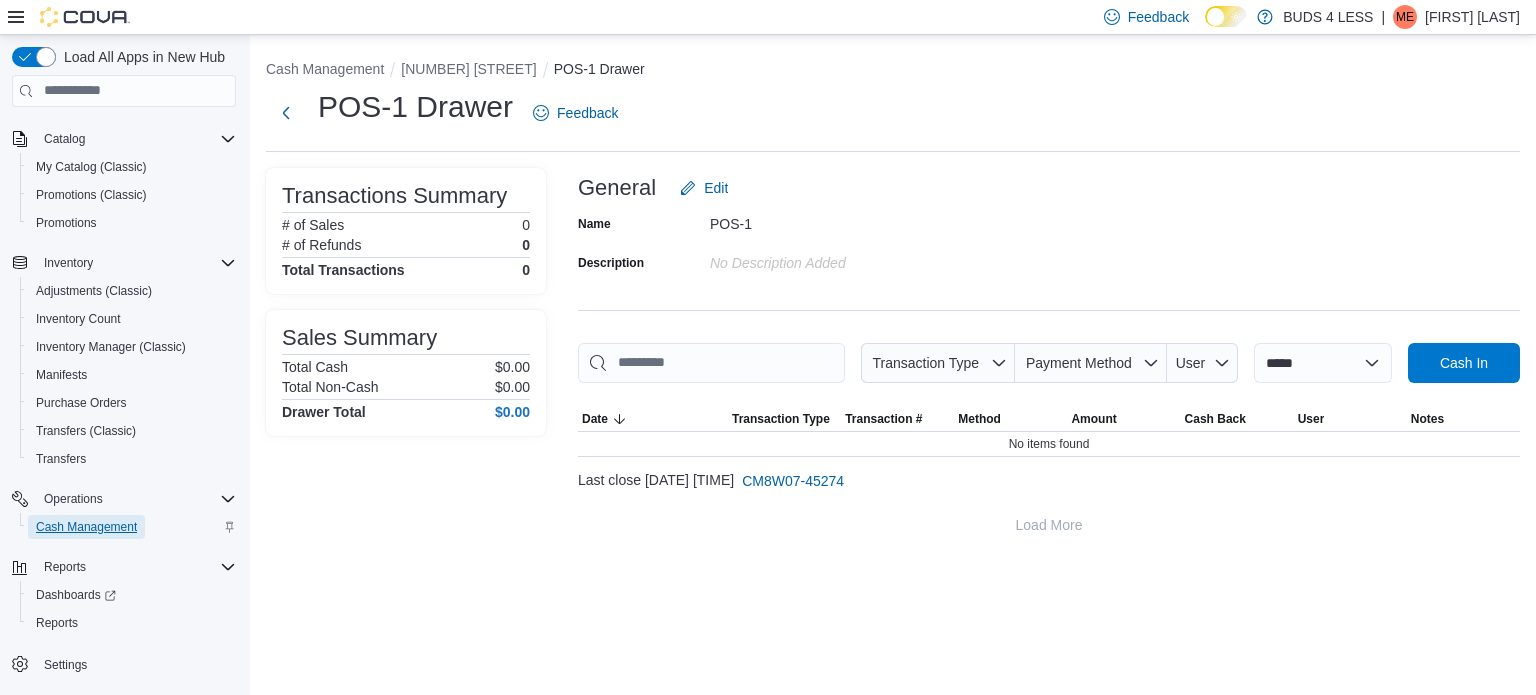 click on "Cash Management" at bounding box center (86, 527) 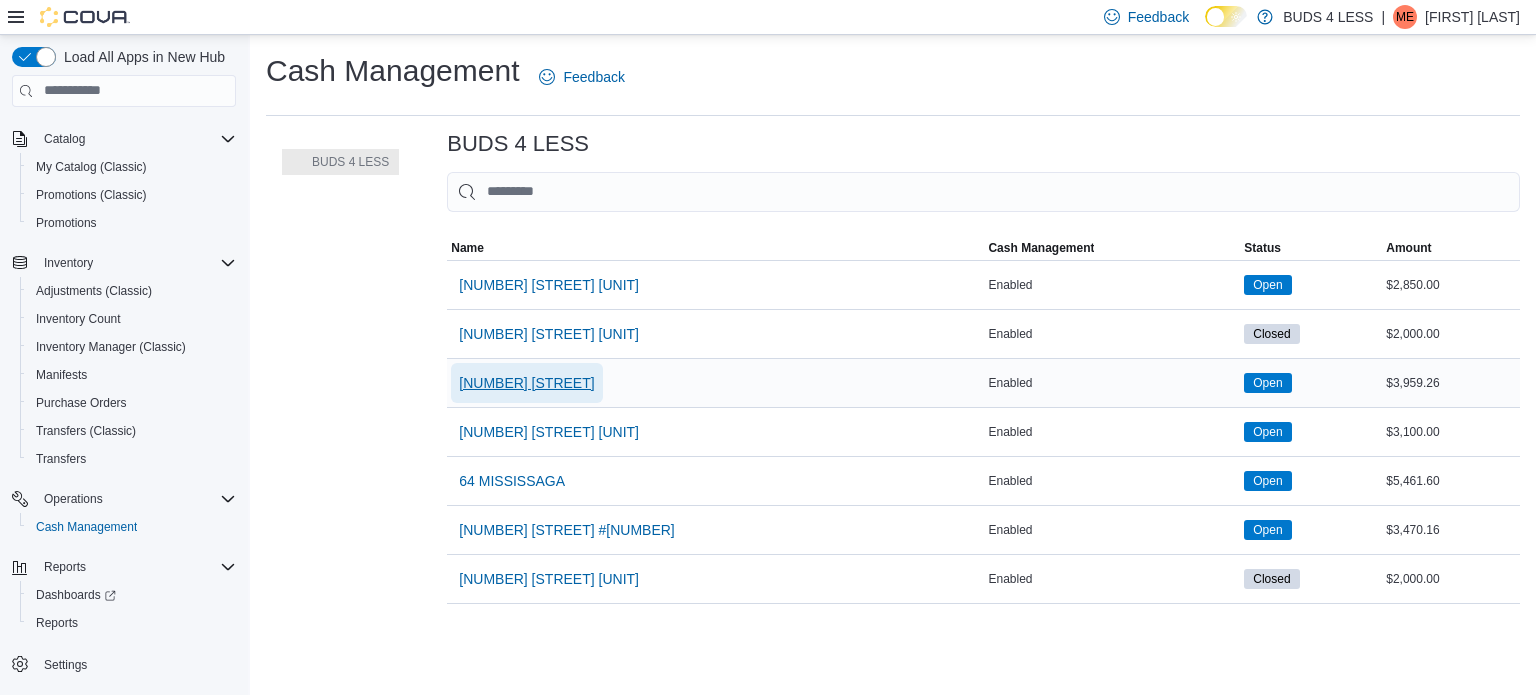 click on "[NUMBER] [STREET]" at bounding box center (526, 383) 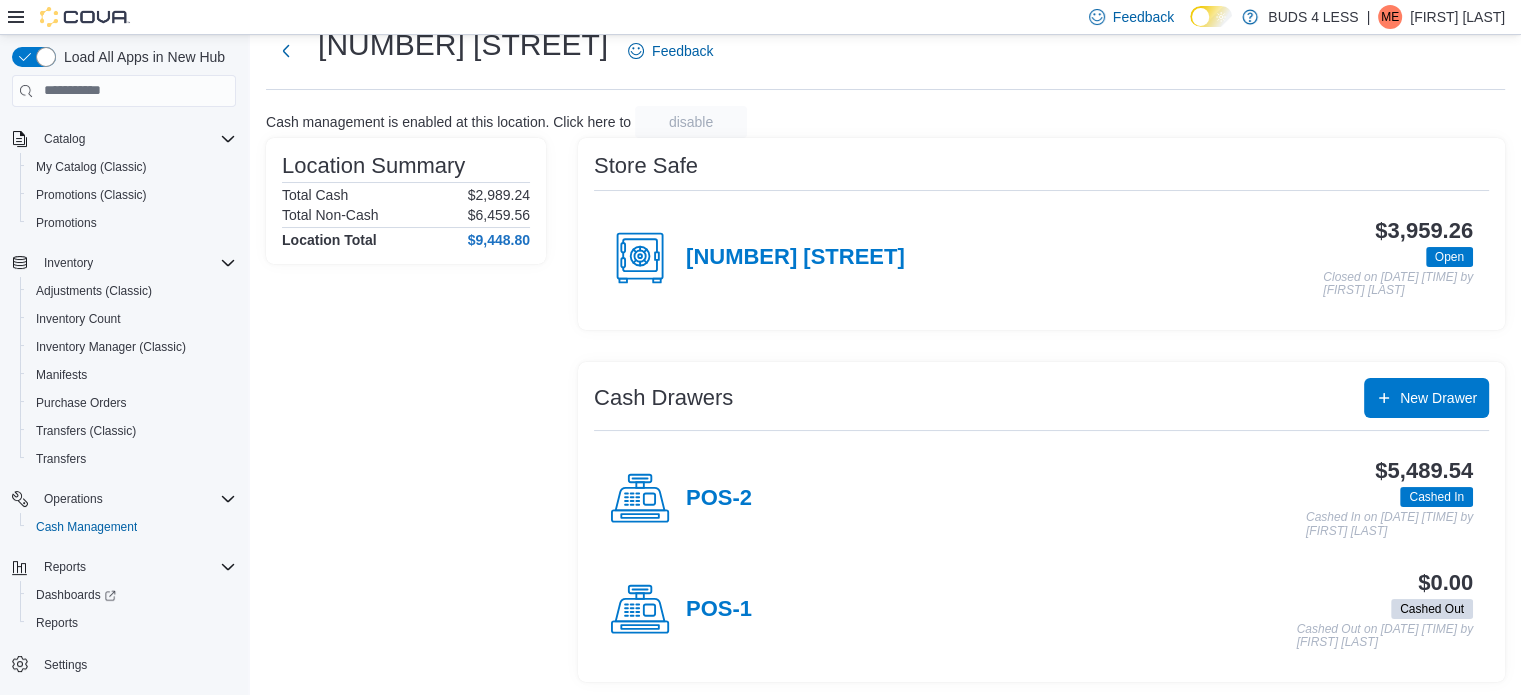 scroll, scrollTop: 64, scrollLeft: 0, axis: vertical 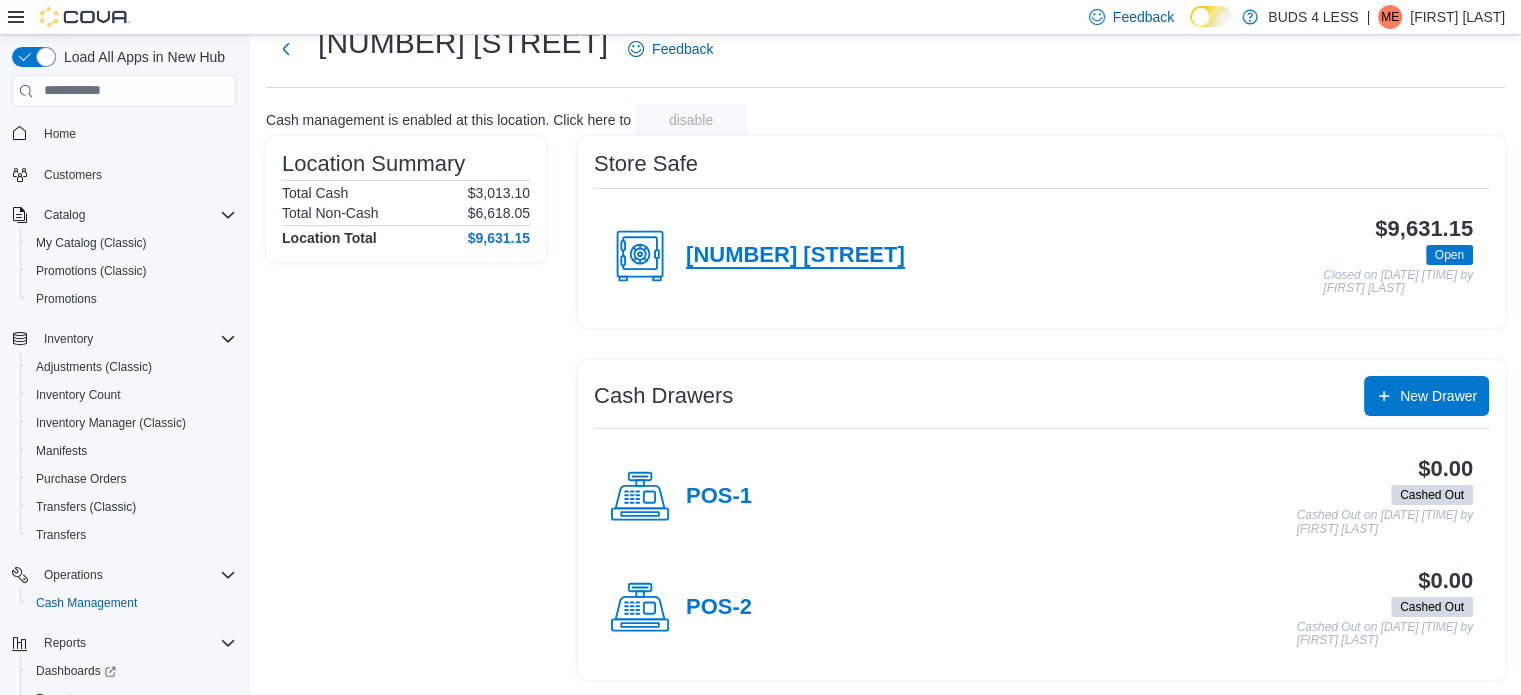 click on "[NUMBER] [STREET]" at bounding box center [795, 256] 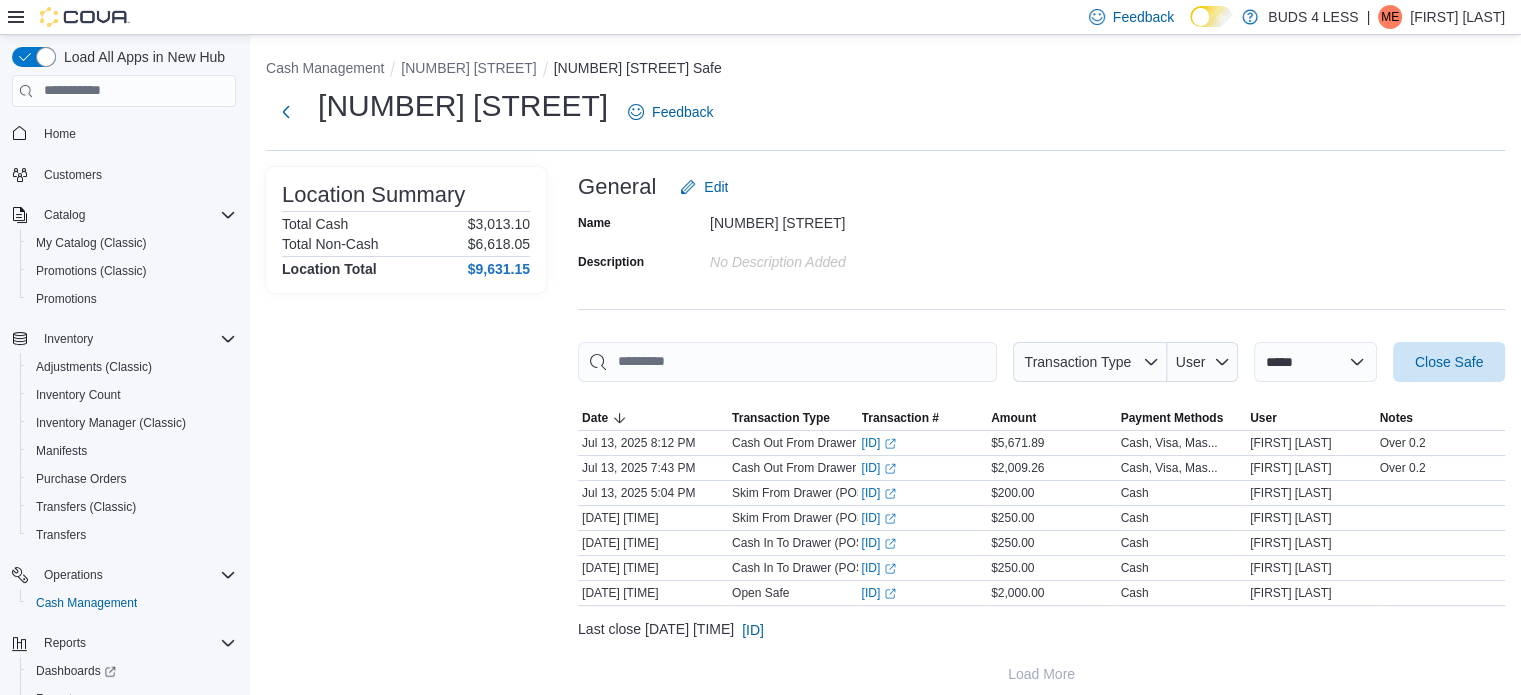 scroll, scrollTop: 13, scrollLeft: 0, axis: vertical 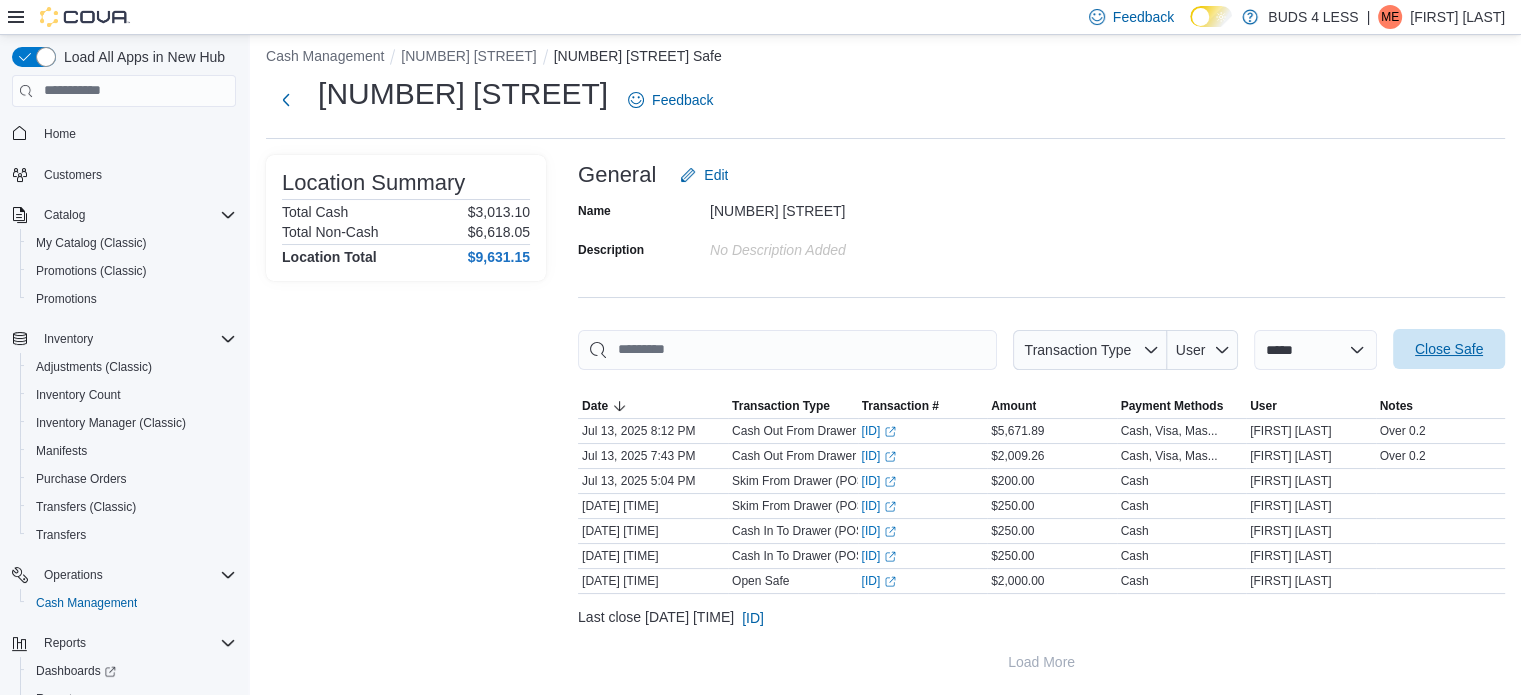 click on "Close Safe" at bounding box center (1449, 349) 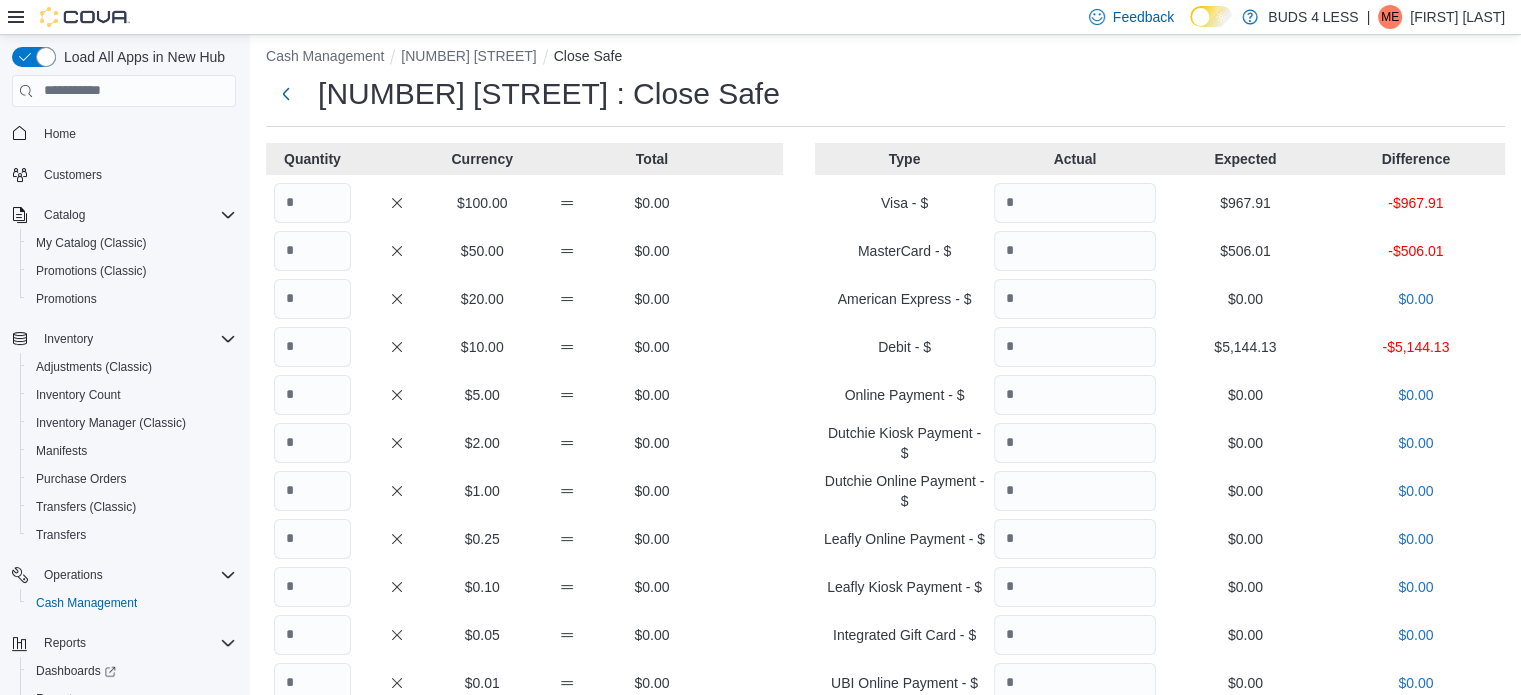scroll, scrollTop: 0, scrollLeft: 0, axis: both 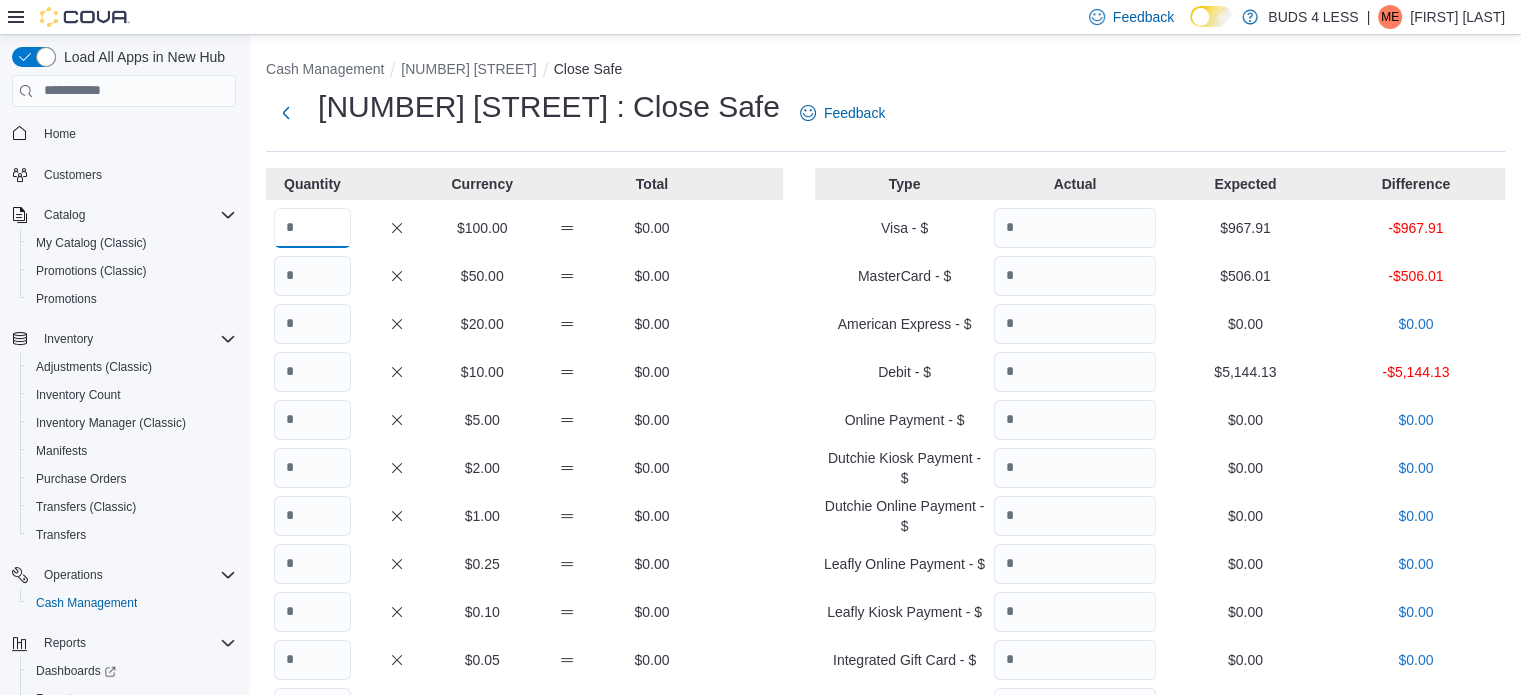 click at bounding box center [312, 228] 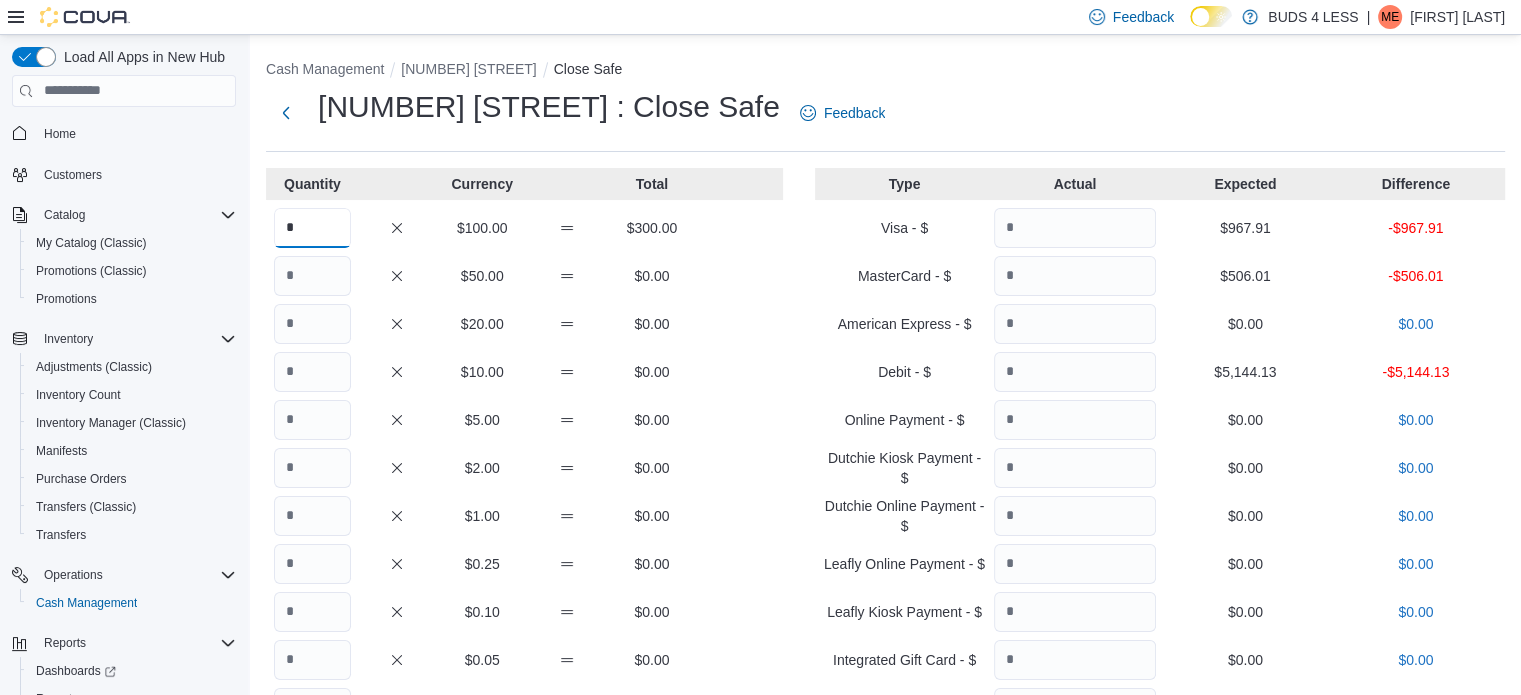 type on "*" 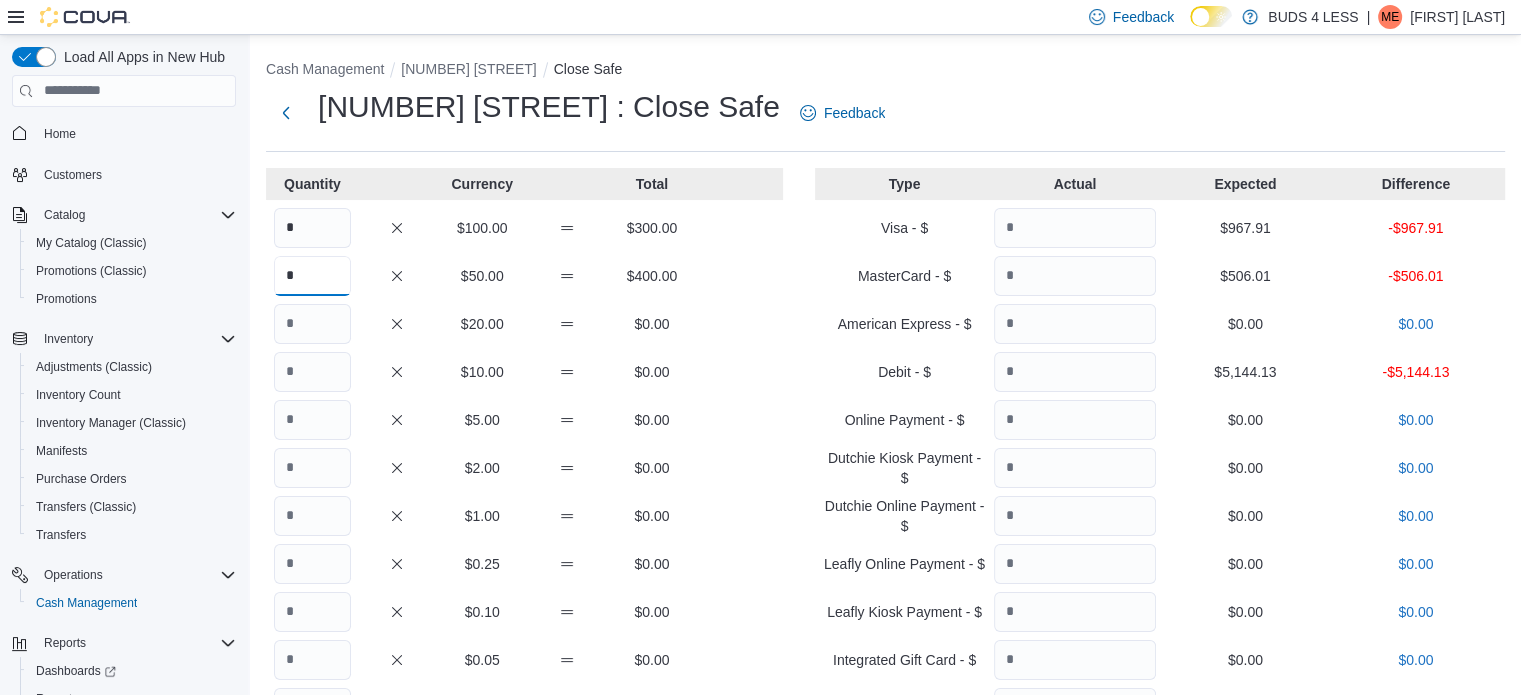 type on "*" 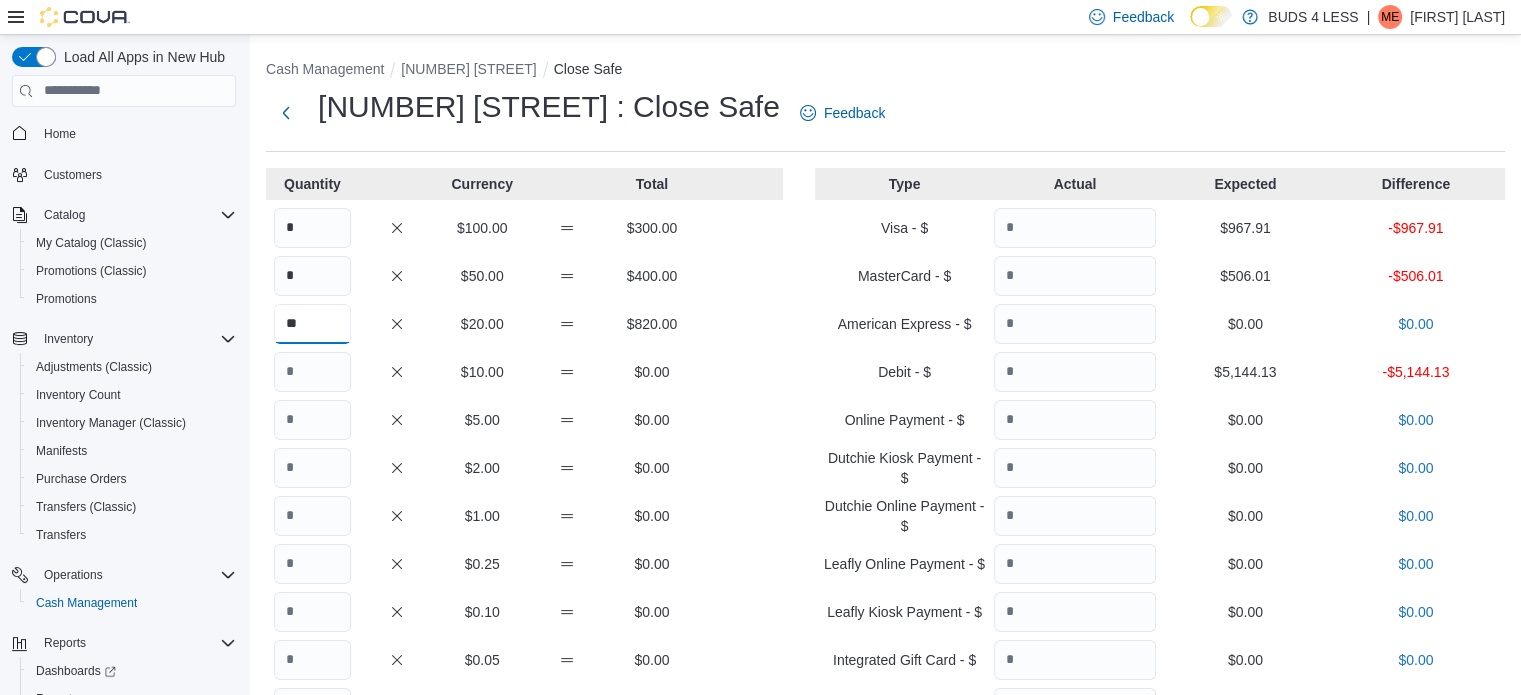type on "**" 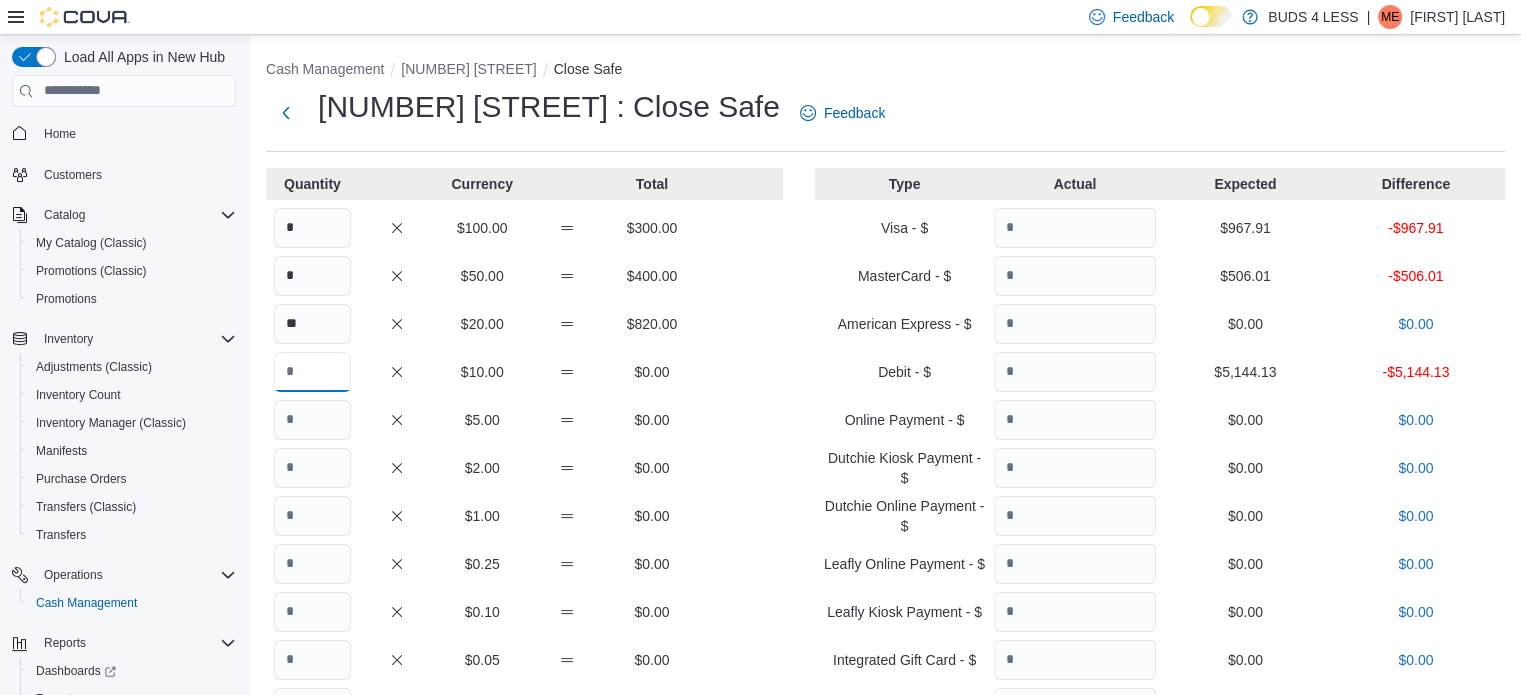 click at bounding box center (312, 372) 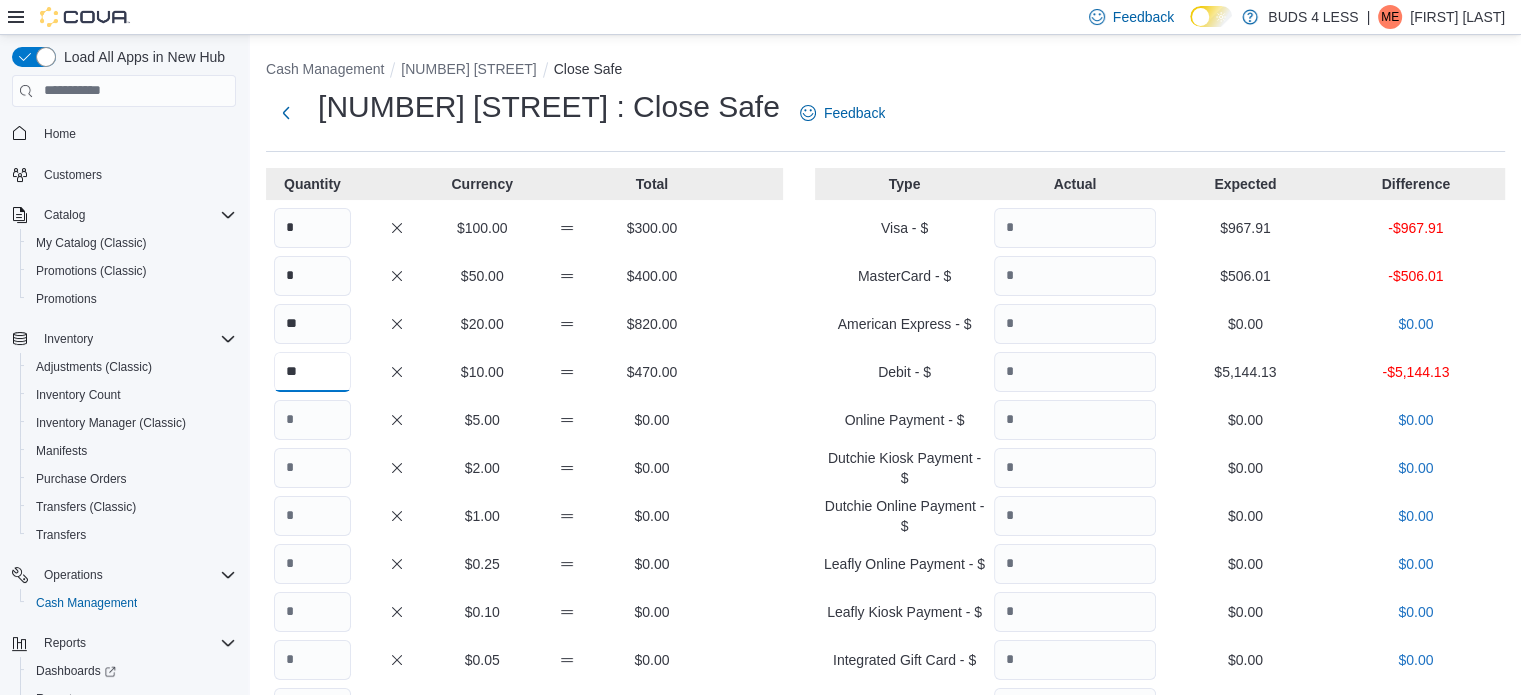 type on "**" 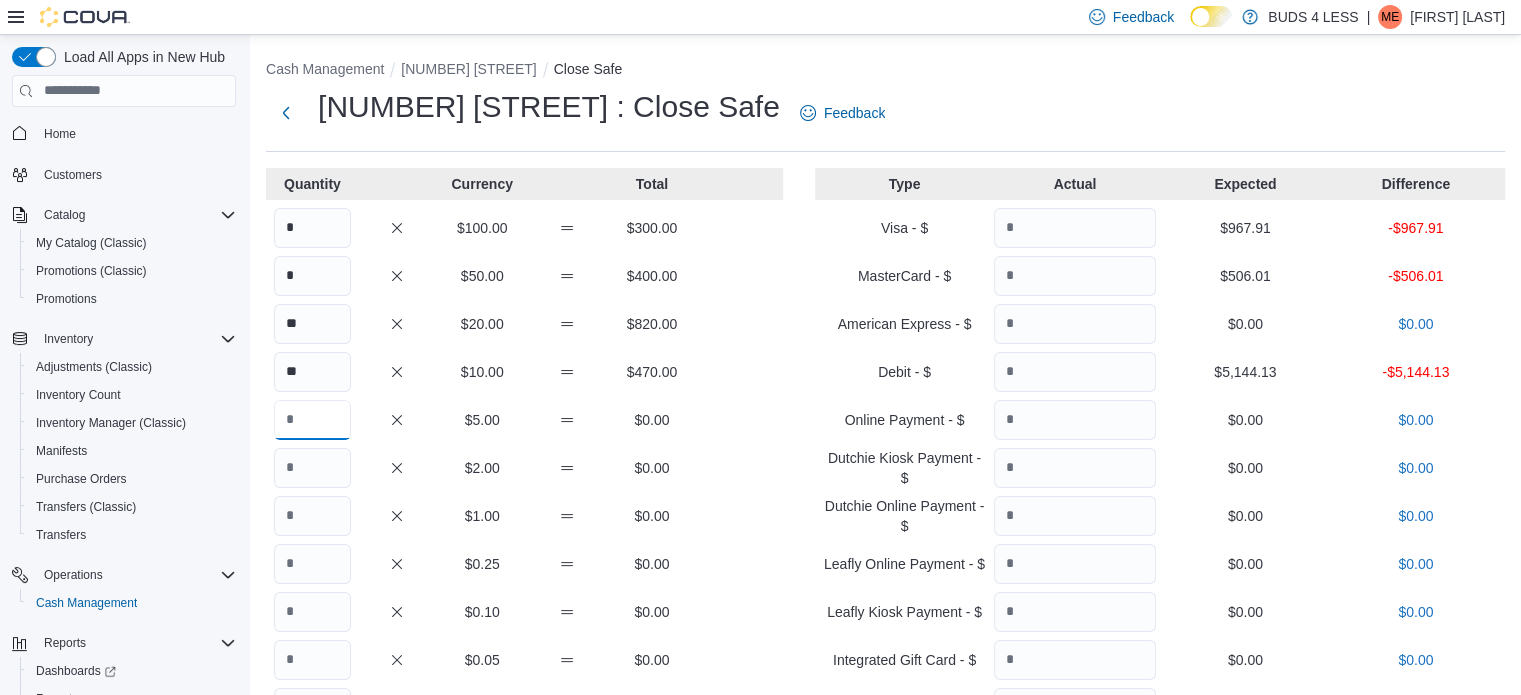 click at bounding box center [312, 420] 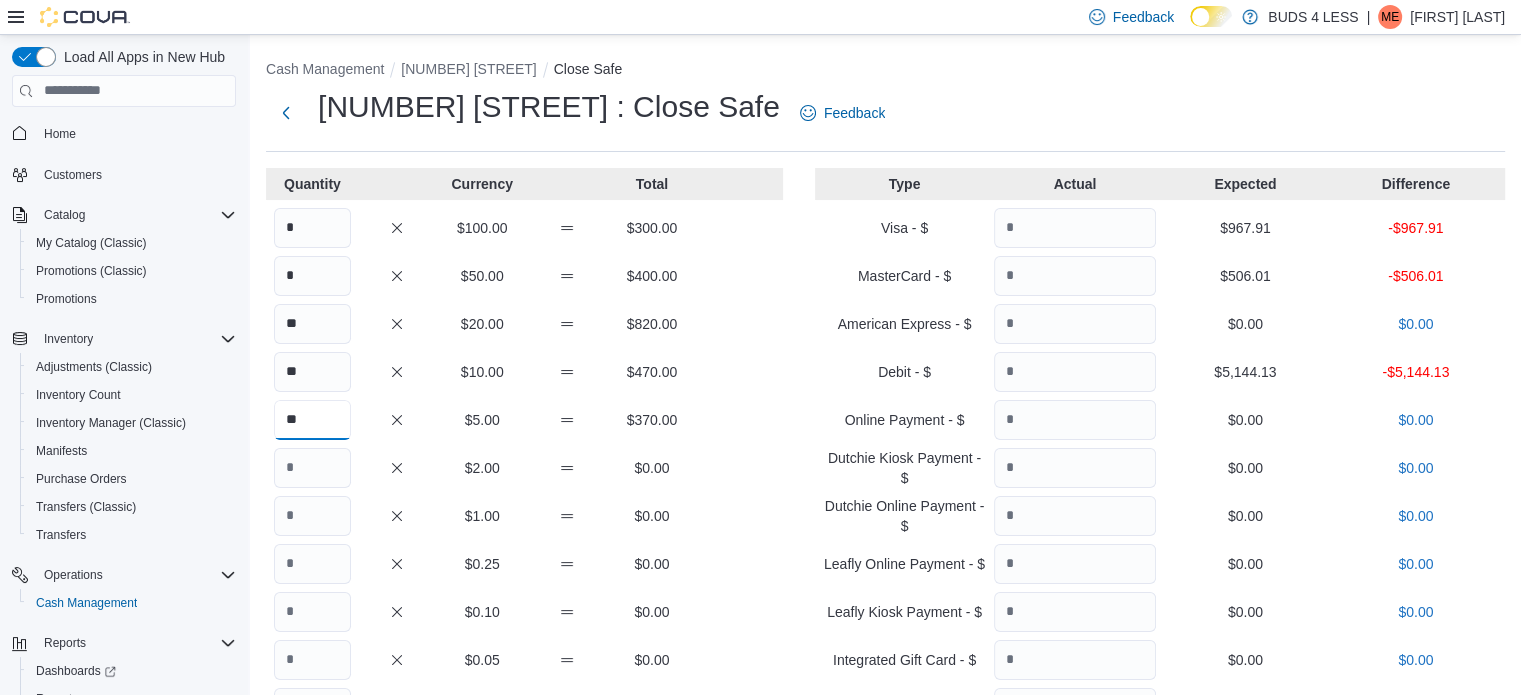type on "**" 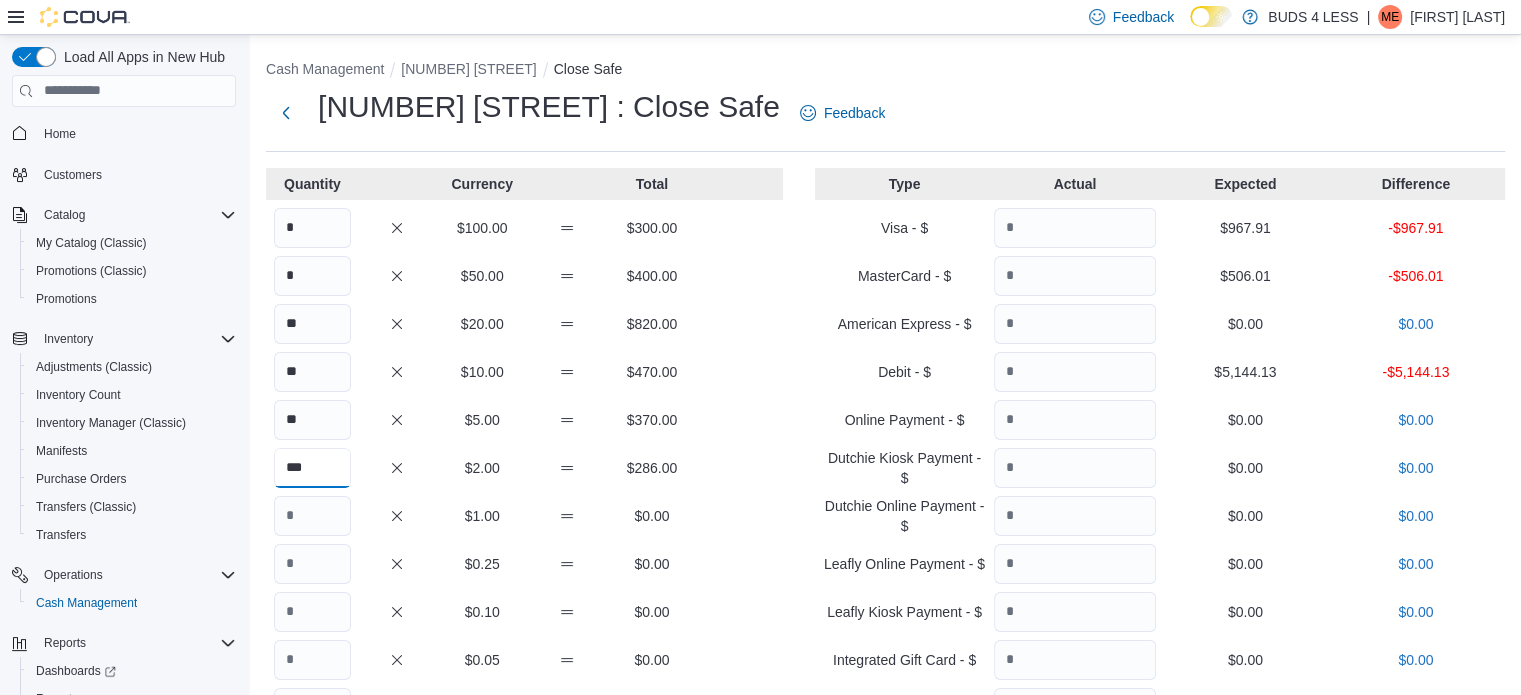 type on "***" 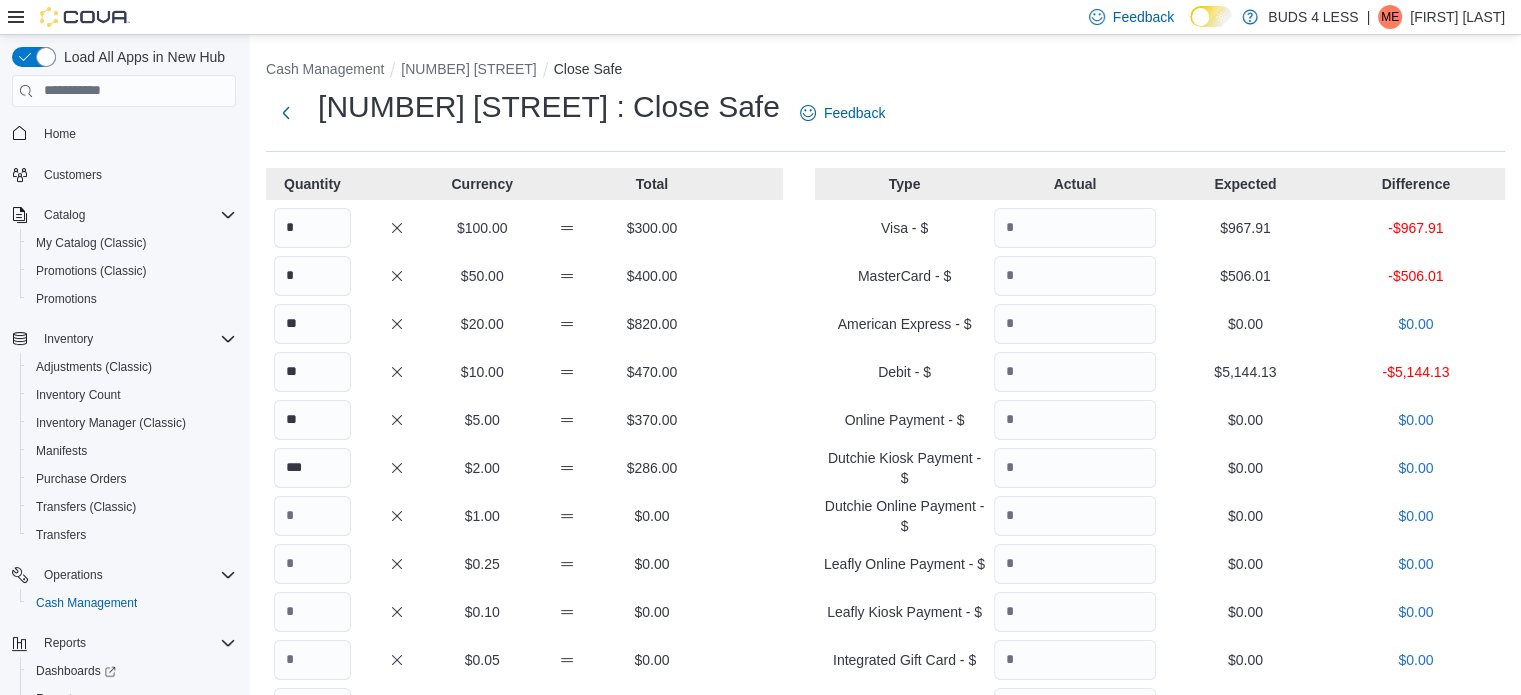 click on "Quantity Currency Total * $100.00 $300.00 * $50.00 $400.00 ** $20.00 $820.00 ** $10.00 $470.00 ** $5.00 $370.00 *** $2.00 $286.00 $1.00 $0.00 $0.25 $0.00 $0.10 $0.00 $0.05 $0.00 $0.01 $0.00 Your Total $2,646.00 Expected Total $3,013.10 Difference  -$367.10" at bounding box center [524, 715] 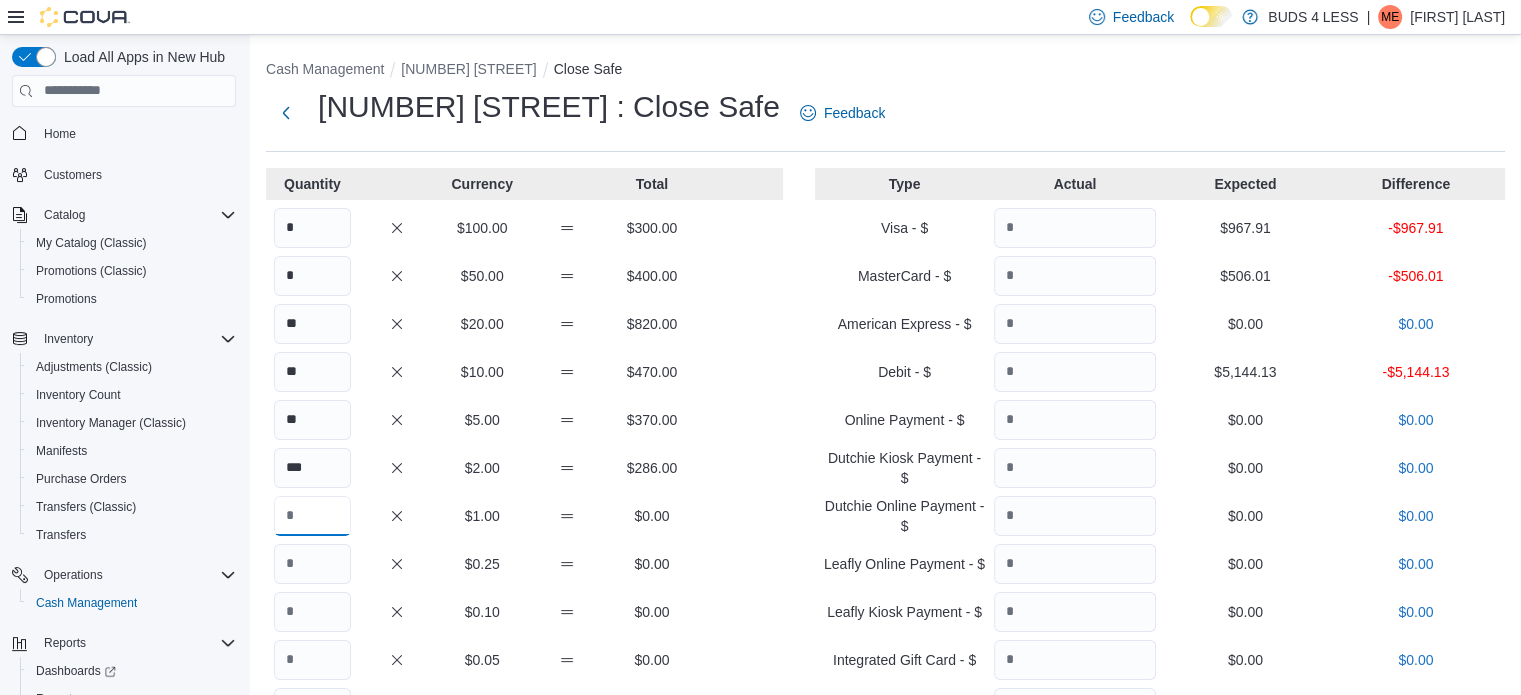 click at bounding box center [312, 516] 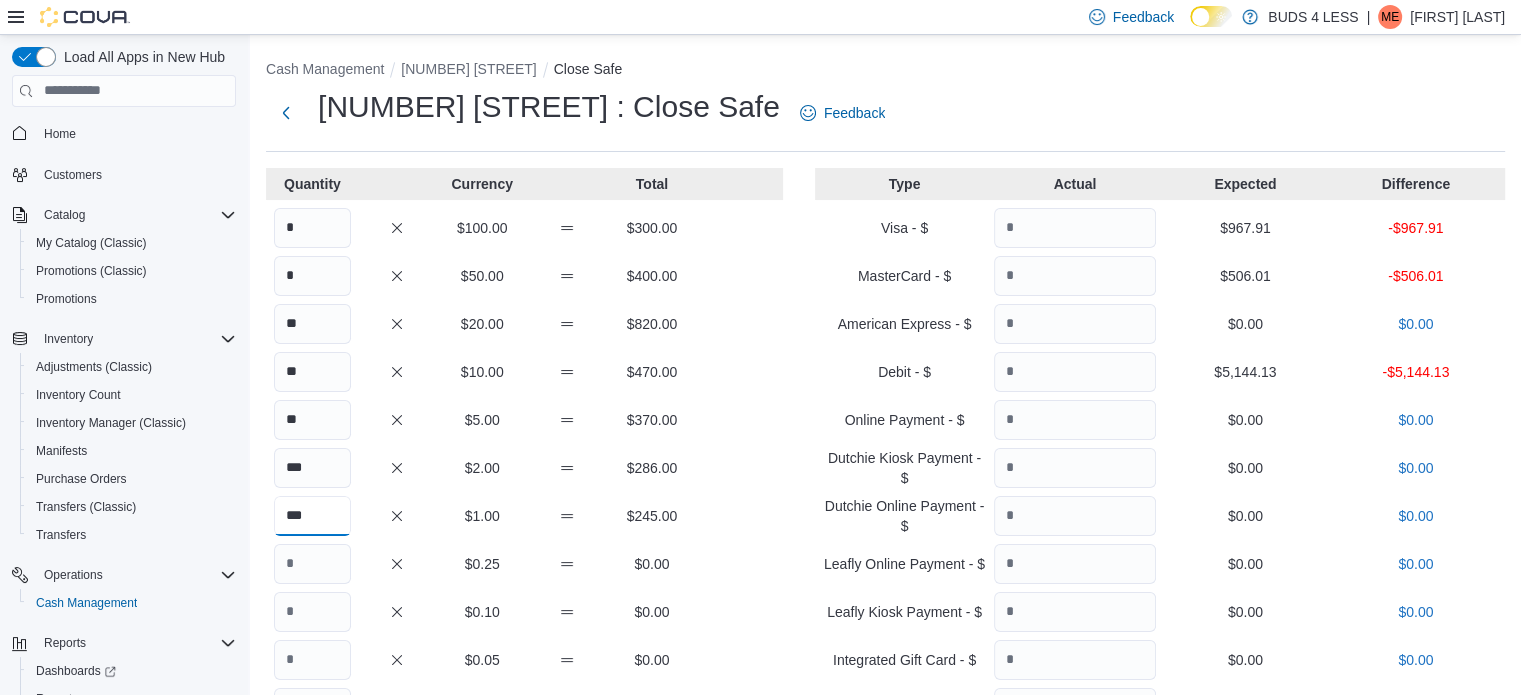 type on "***" 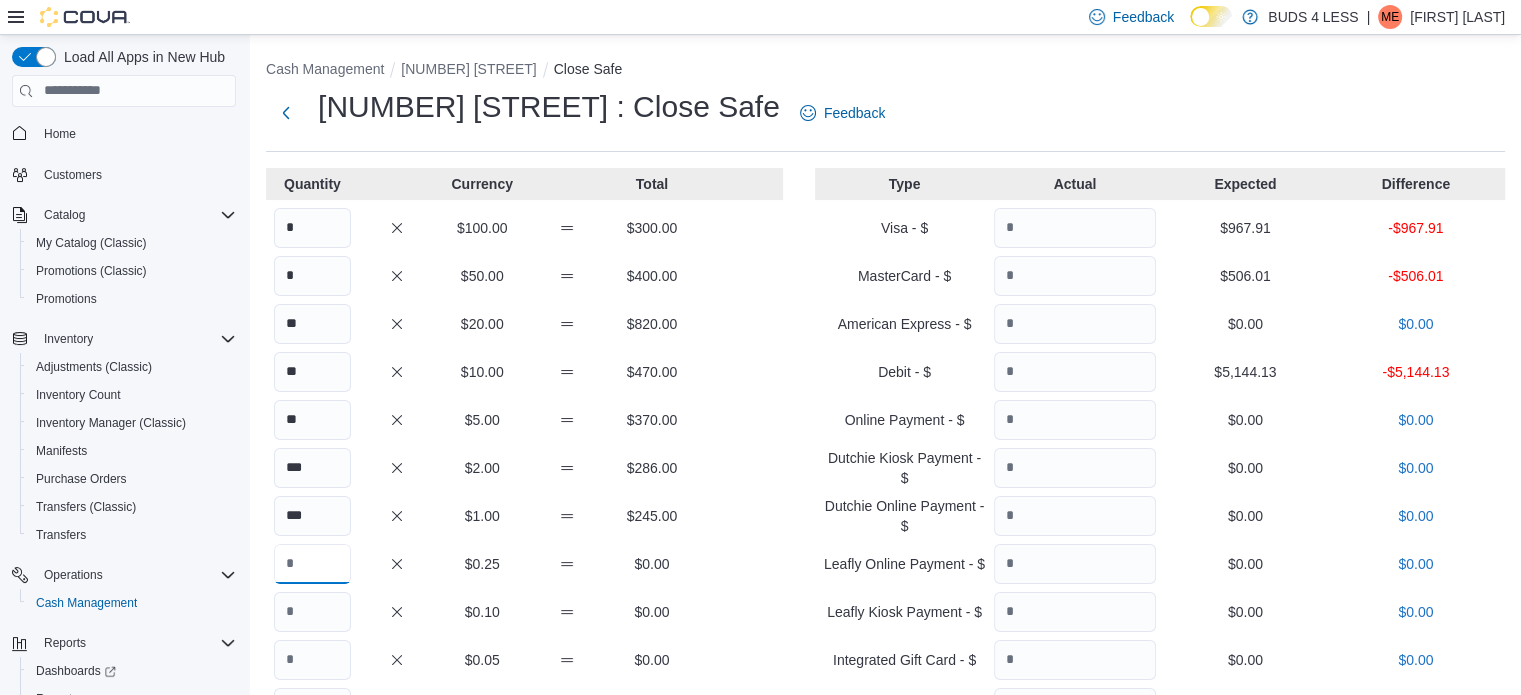 click at bounding box center [312, 564] 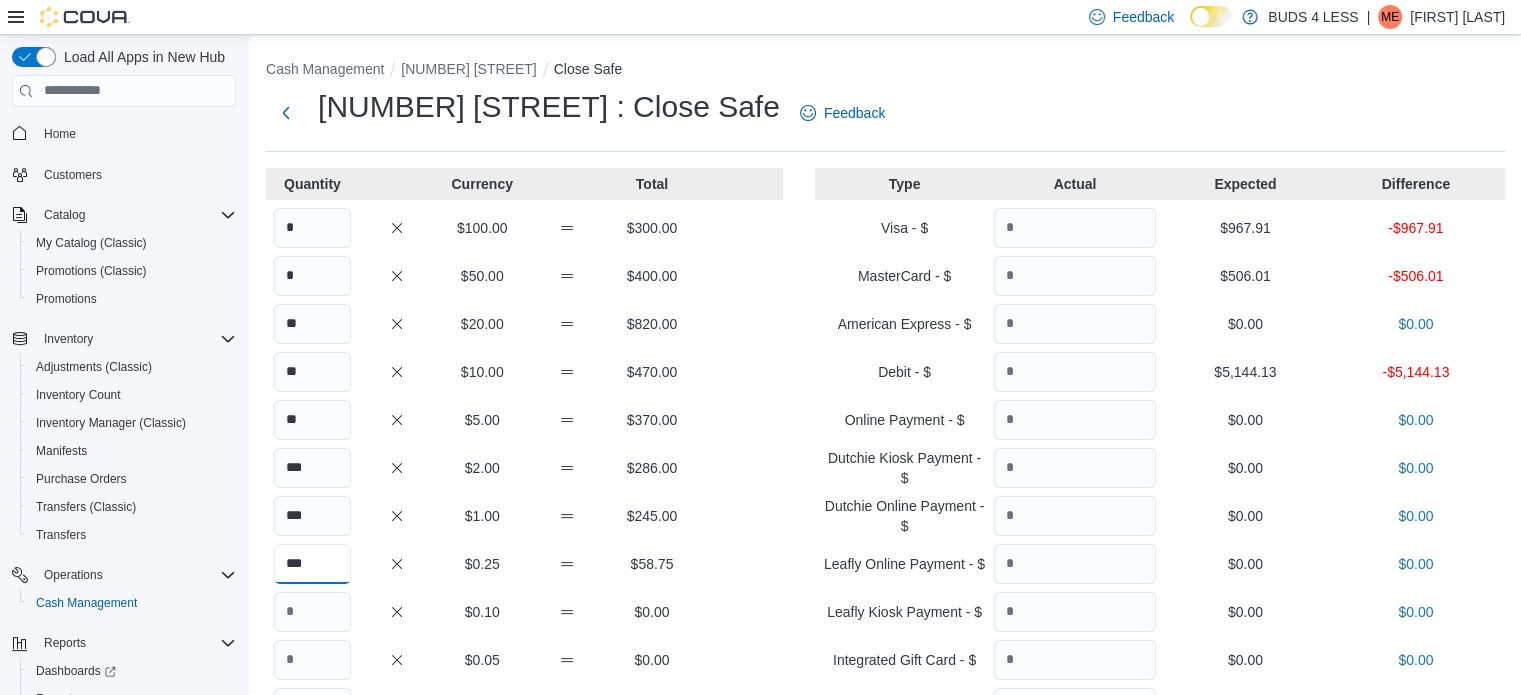 type on "***" 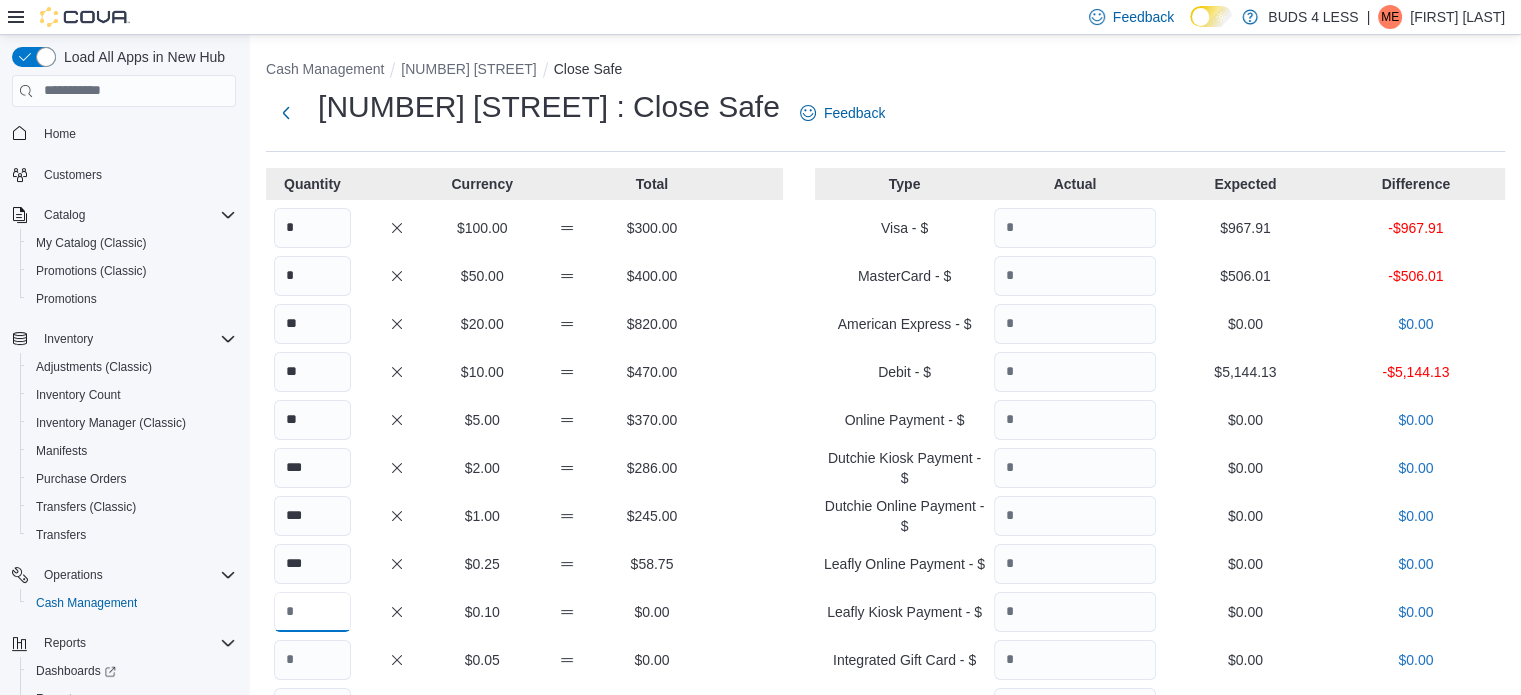 click at bounding box center [312, 612] 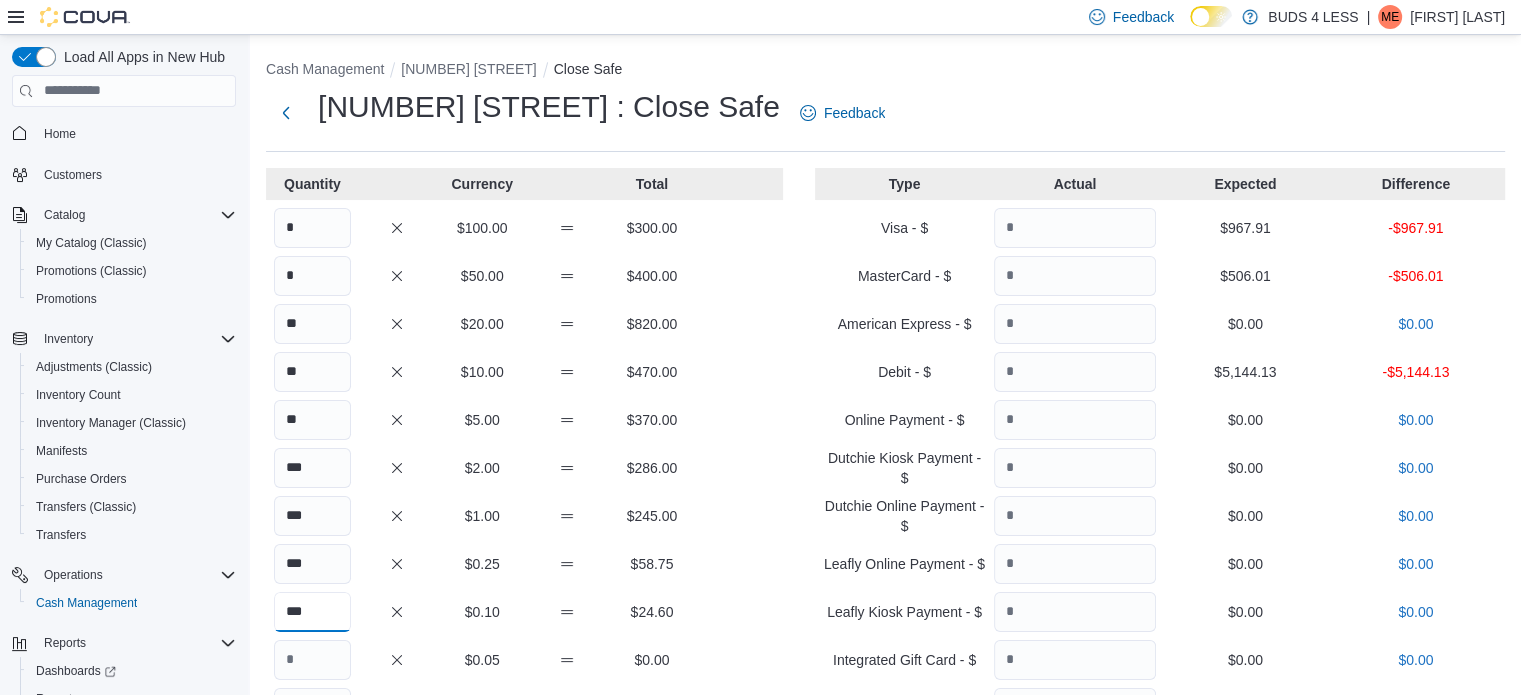 type on "***" 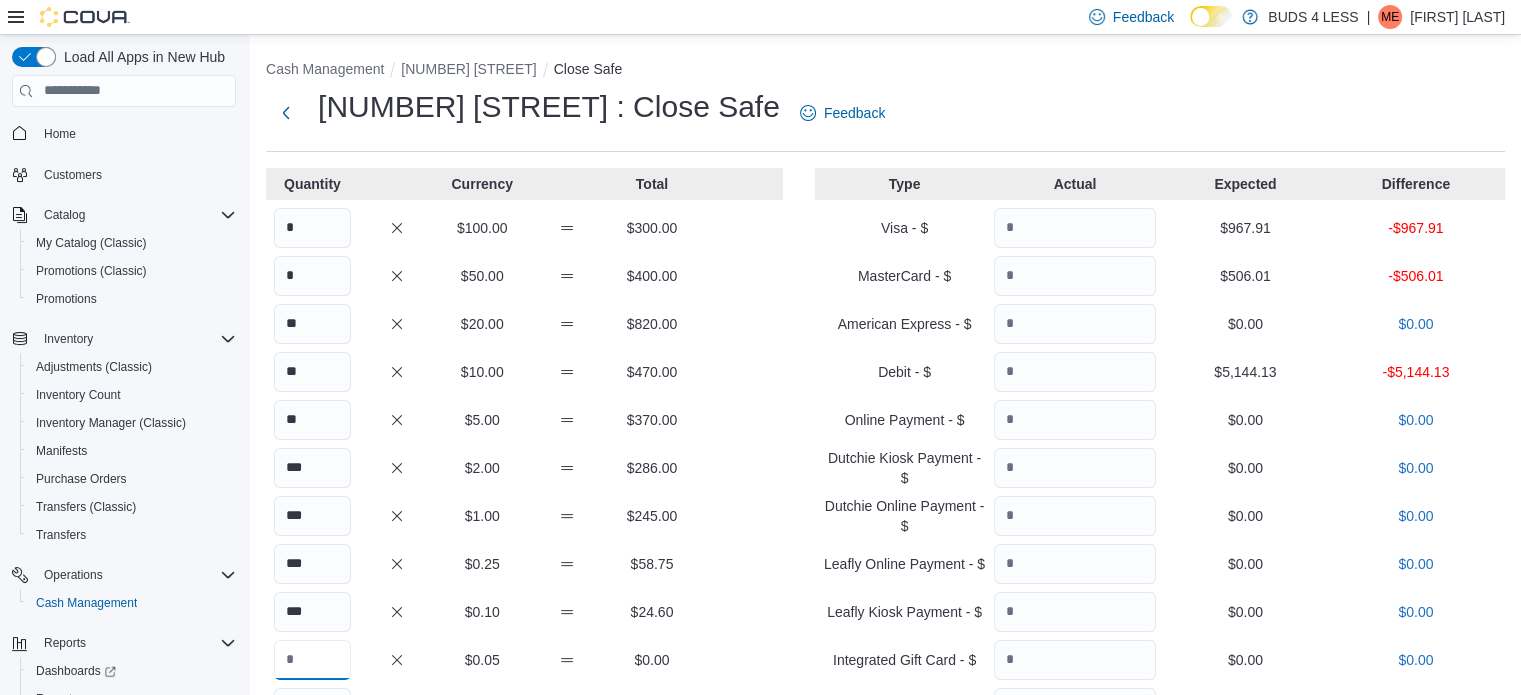click at bounding box center [312, 660] 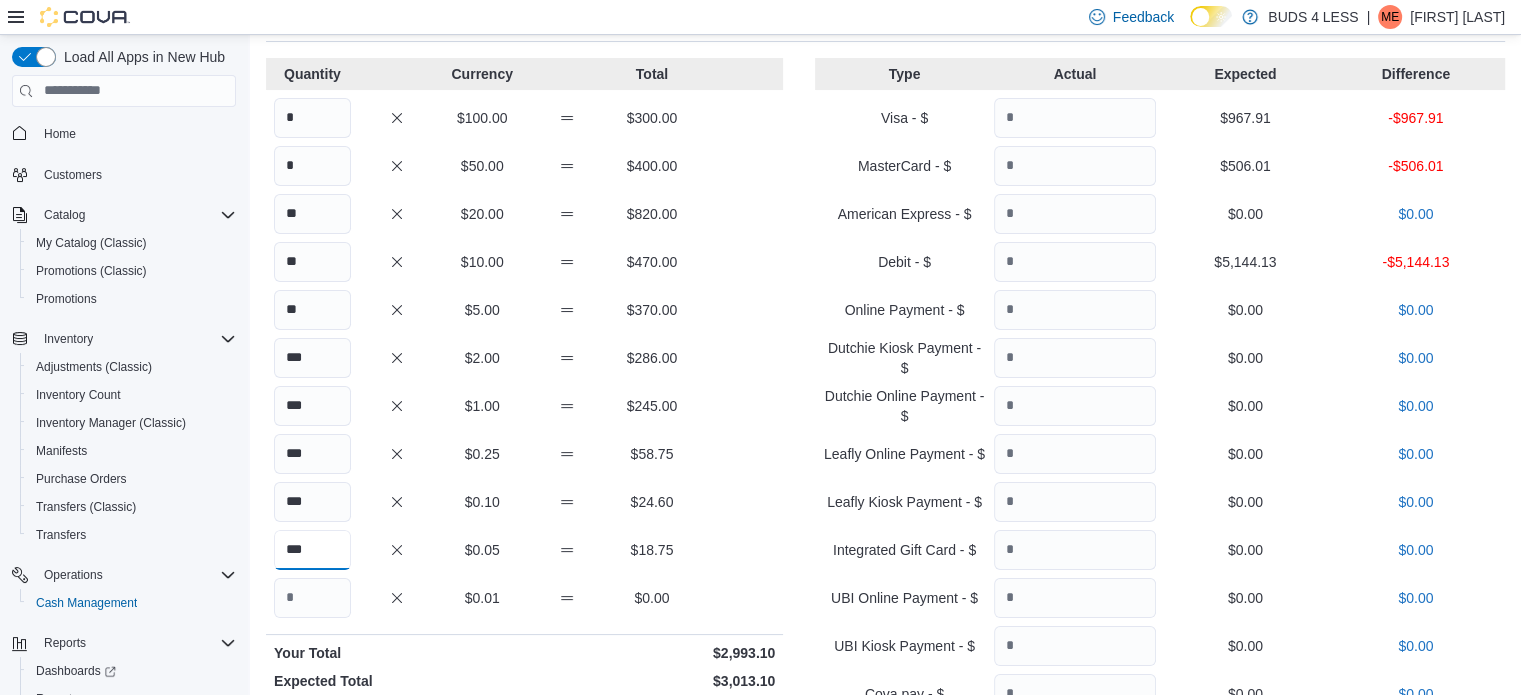 scroll, scrollTop: 108, scrollLeft: 0, axis: vertical 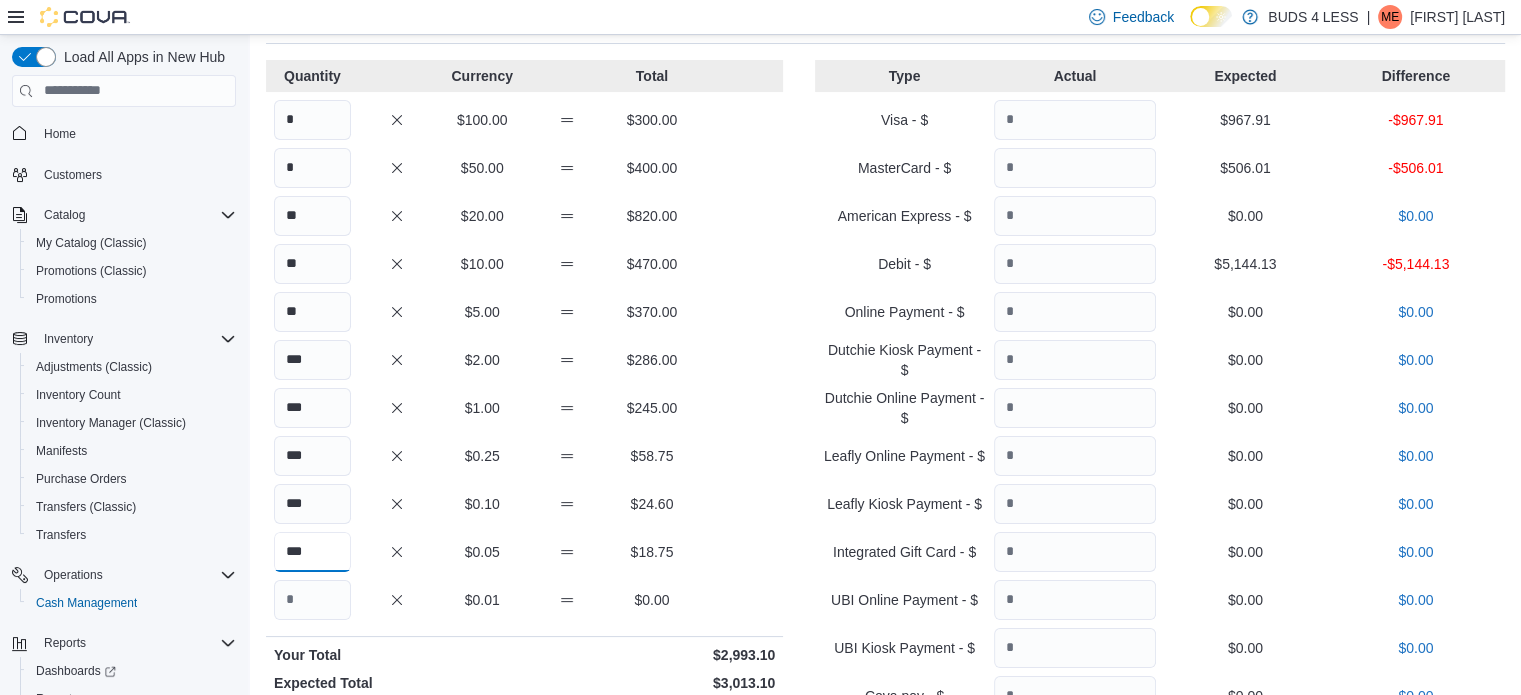type on "***" 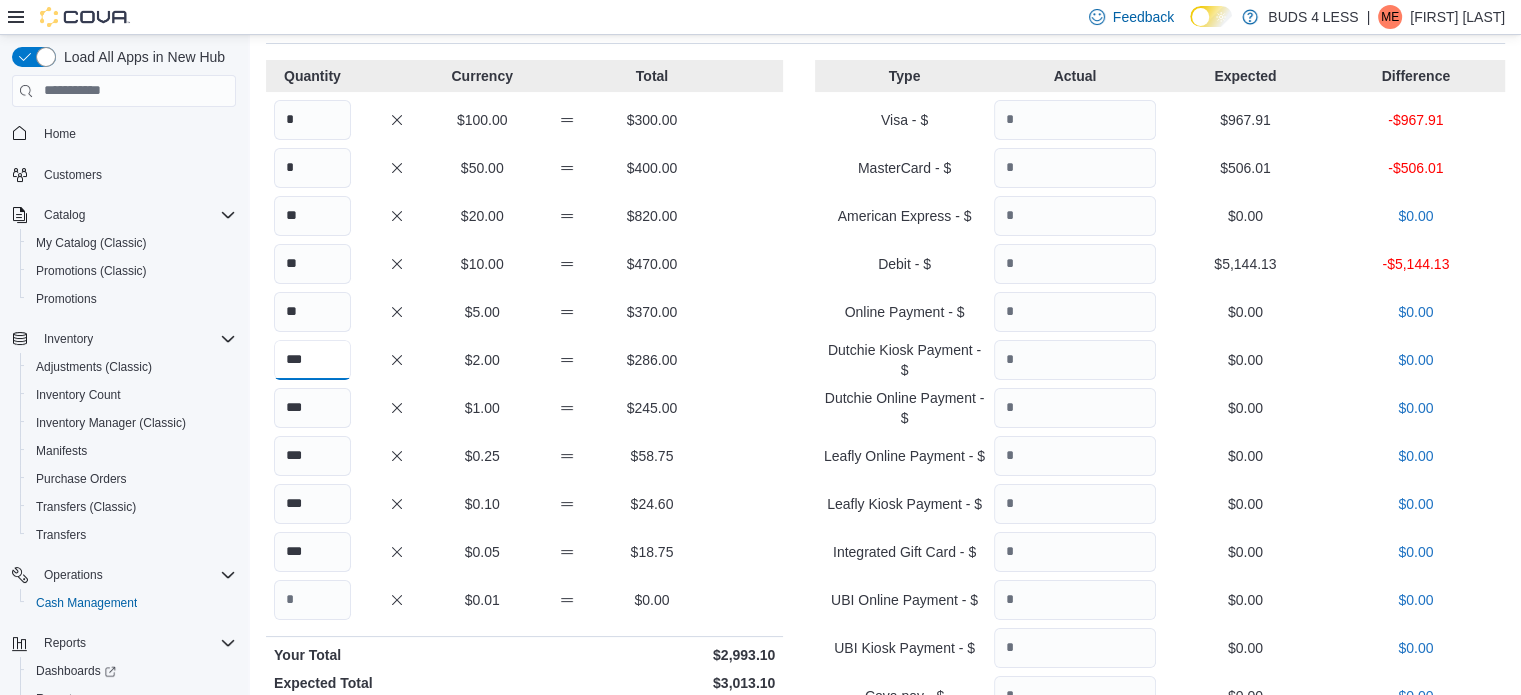 click on "***" at bounding box center (312, 360) 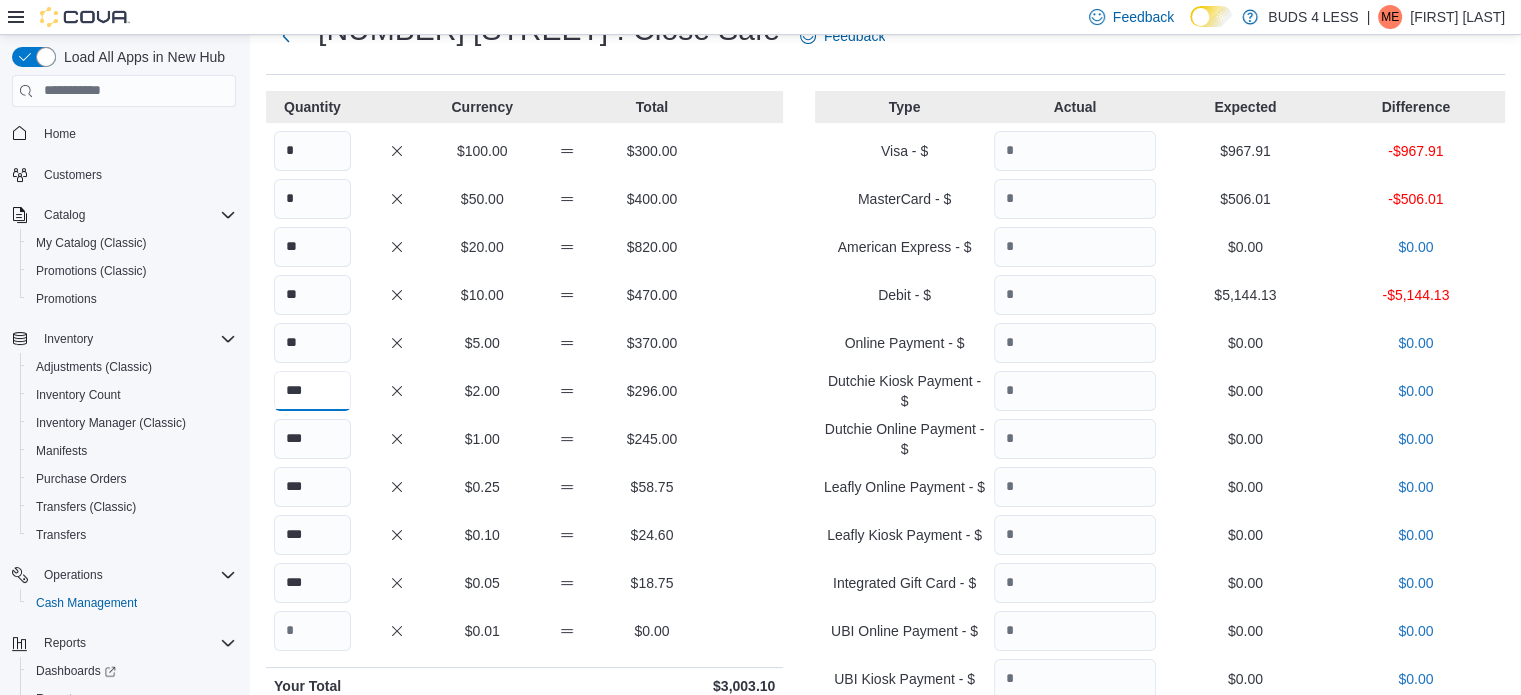scroll, scrollTop: 0, scrollLeft: 0, axis: both 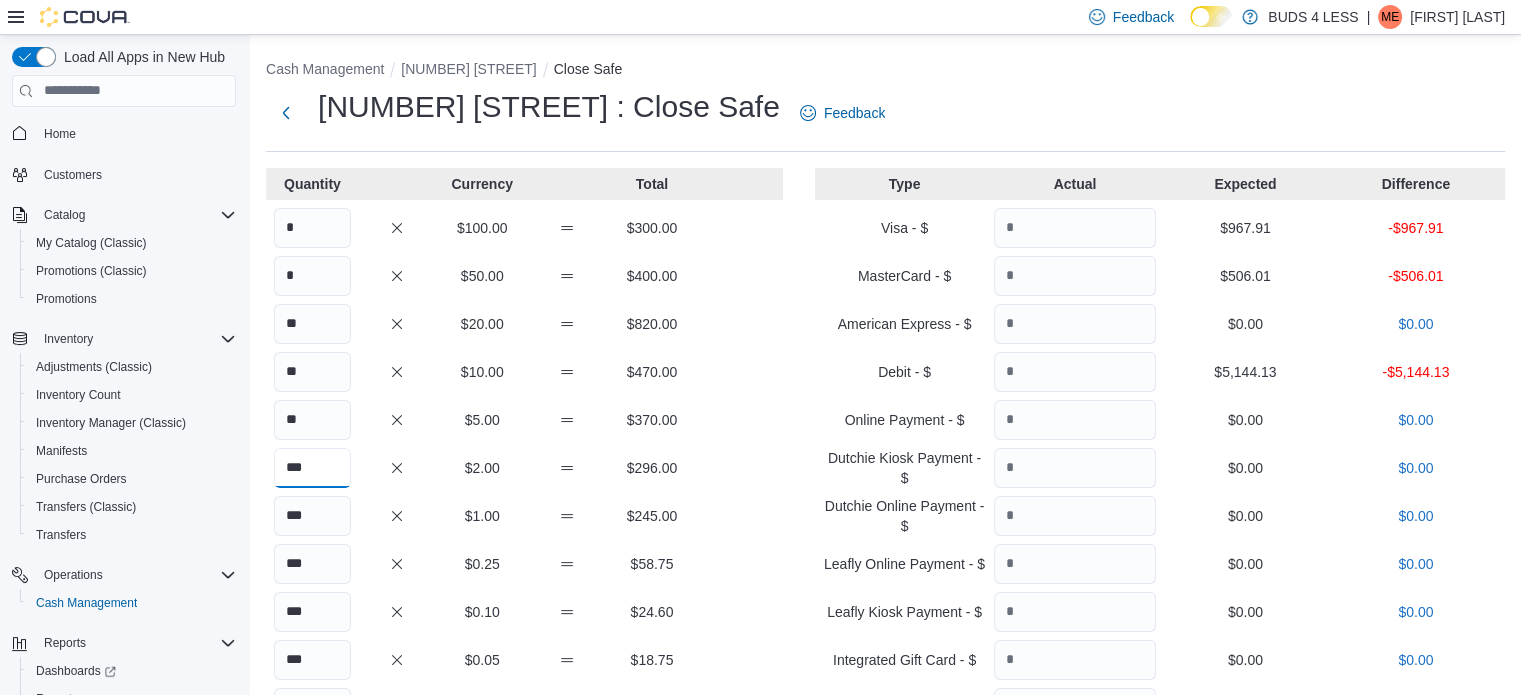 type on "***" 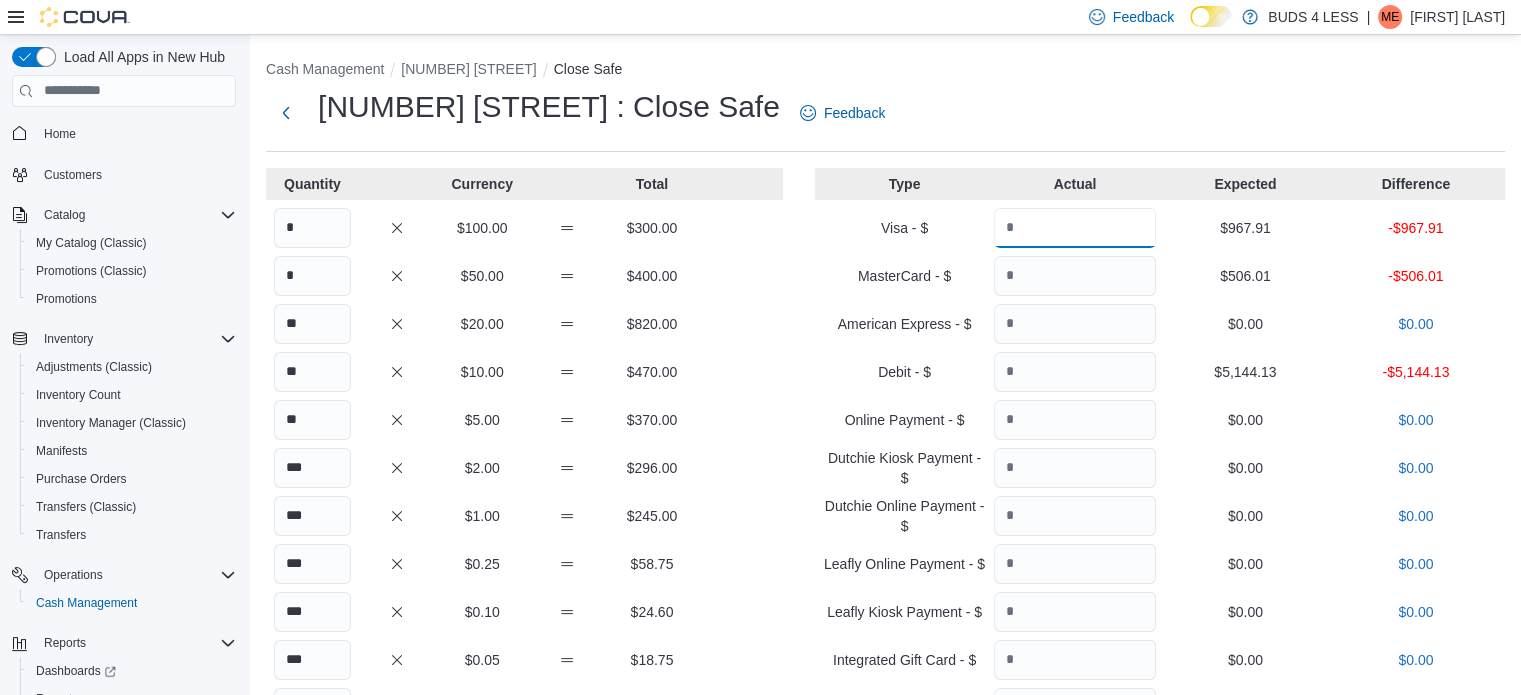 click at bounding box center (1075, 228) 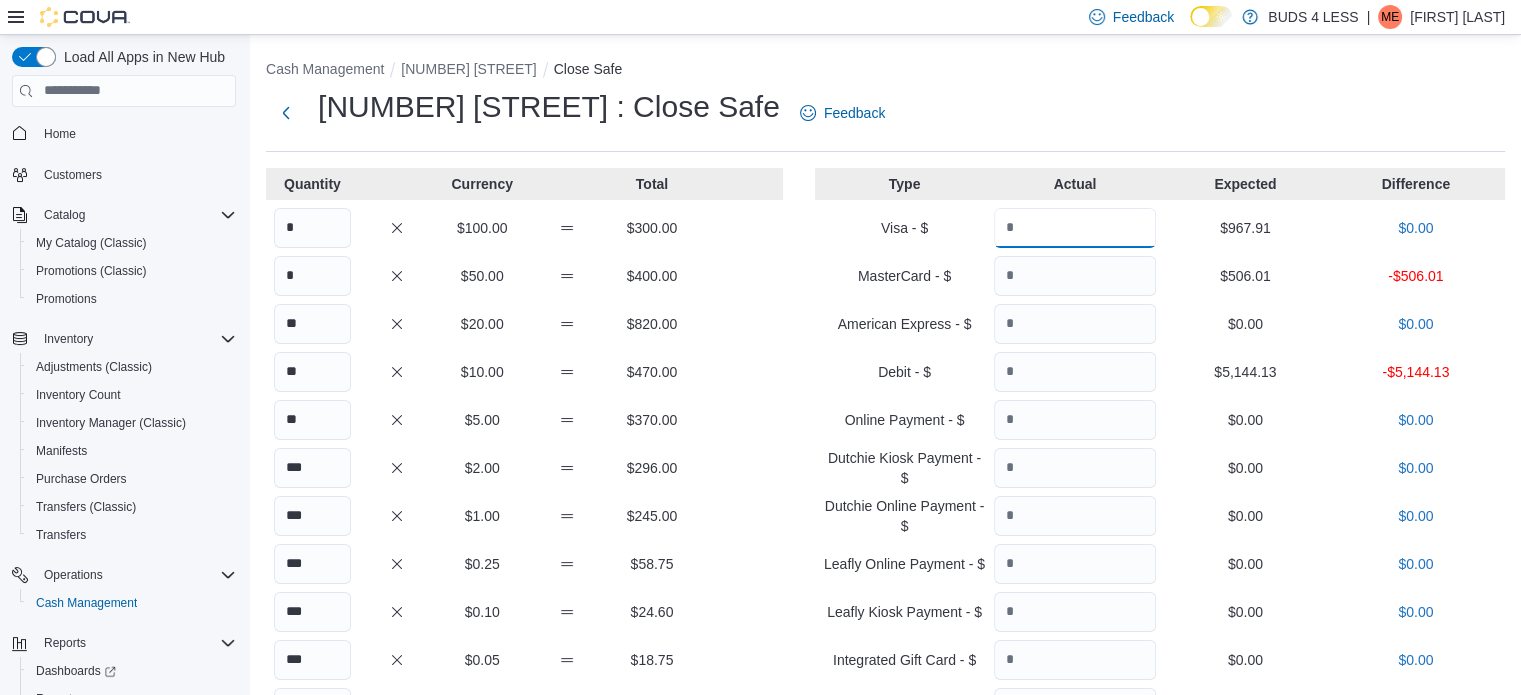 type on "******" 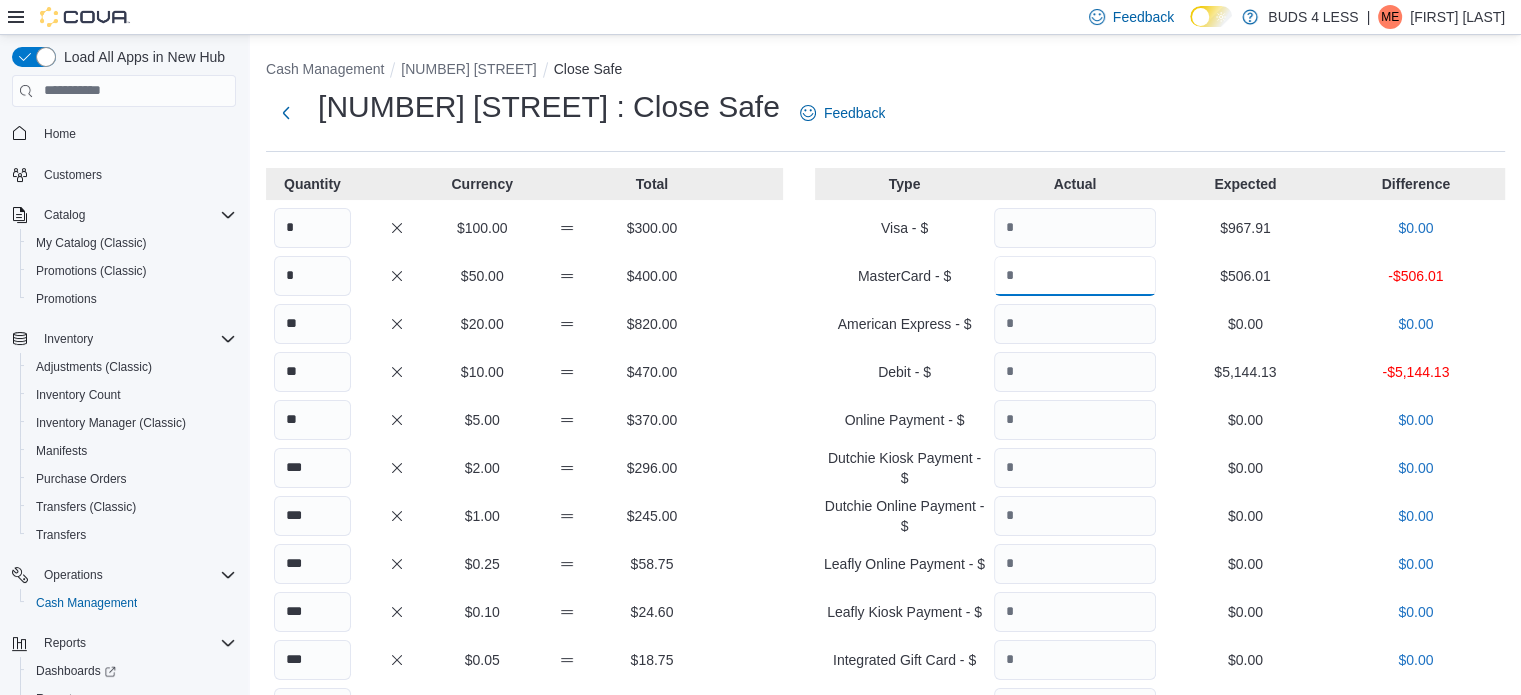 click at bounding box center [1075, 276] 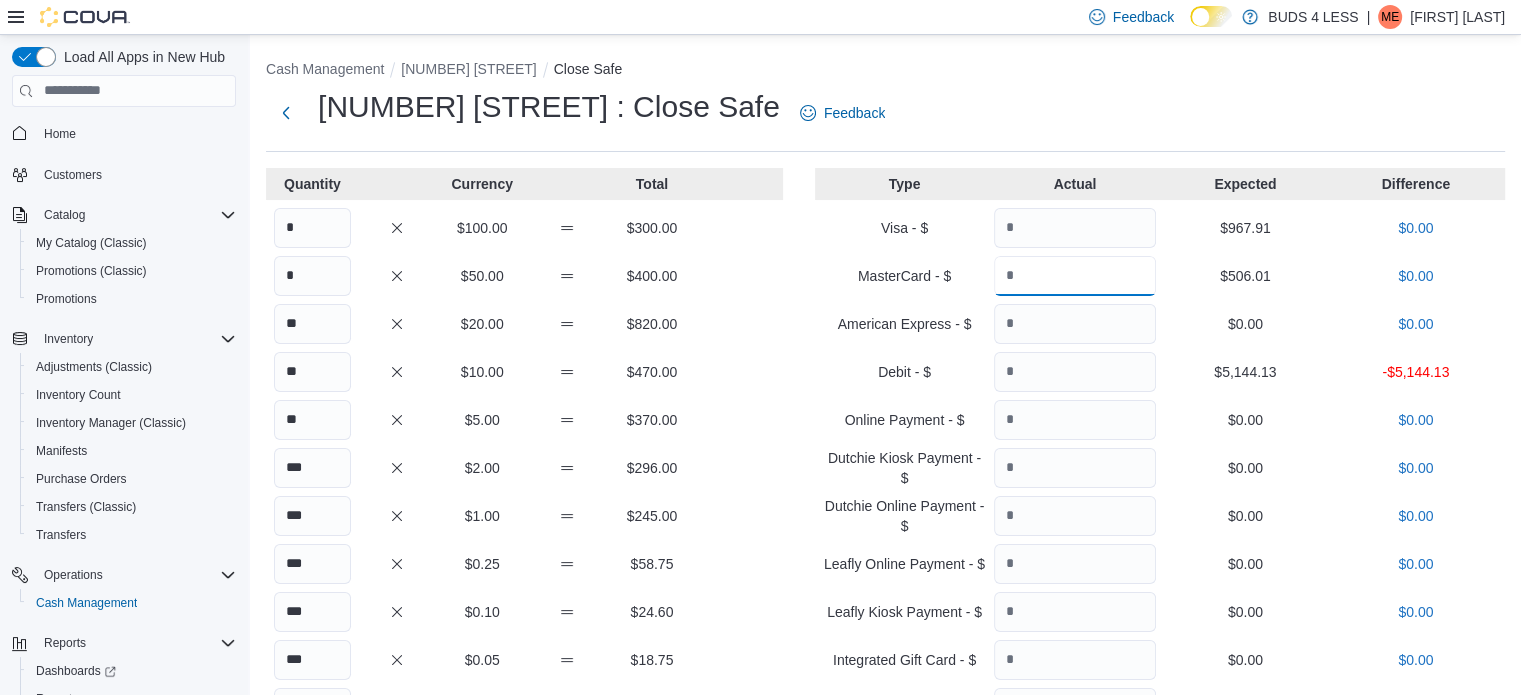 type on "******" 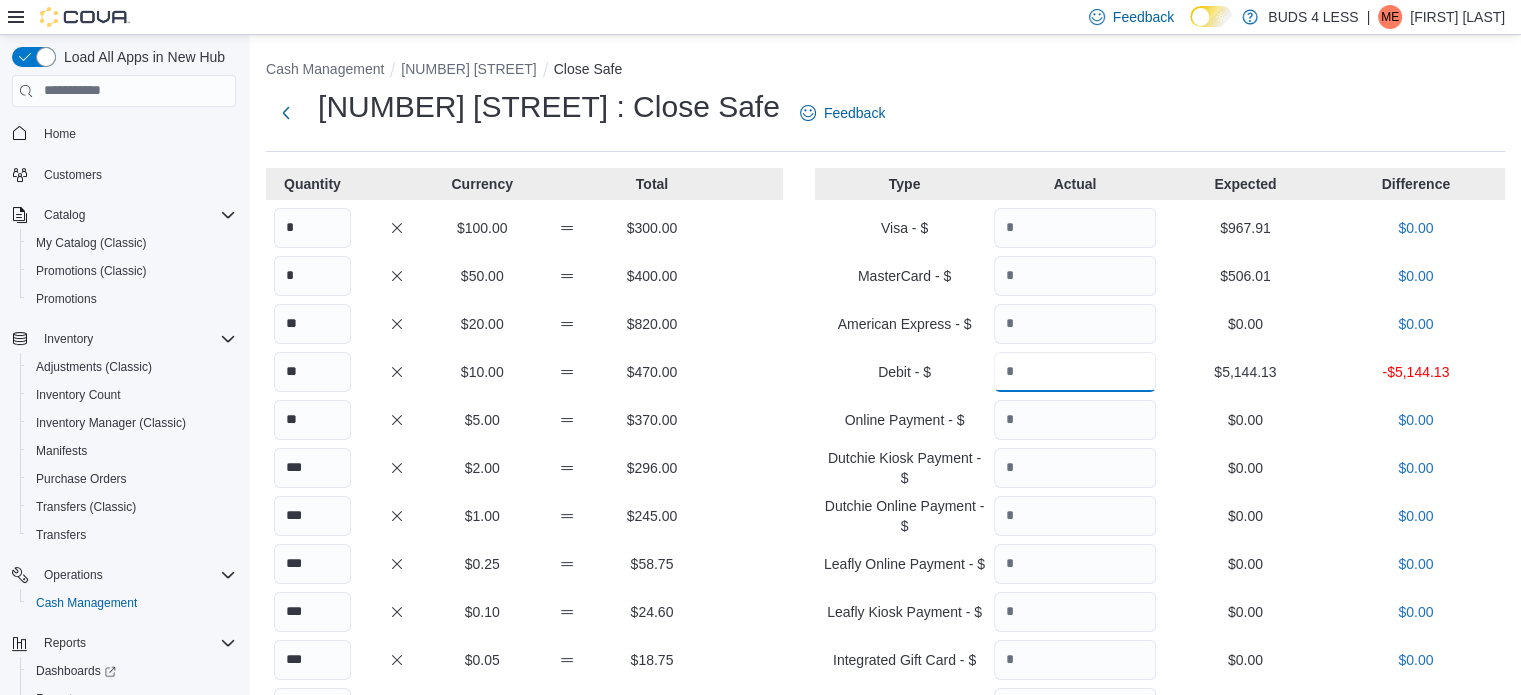click at bounding box center (1075, 372) 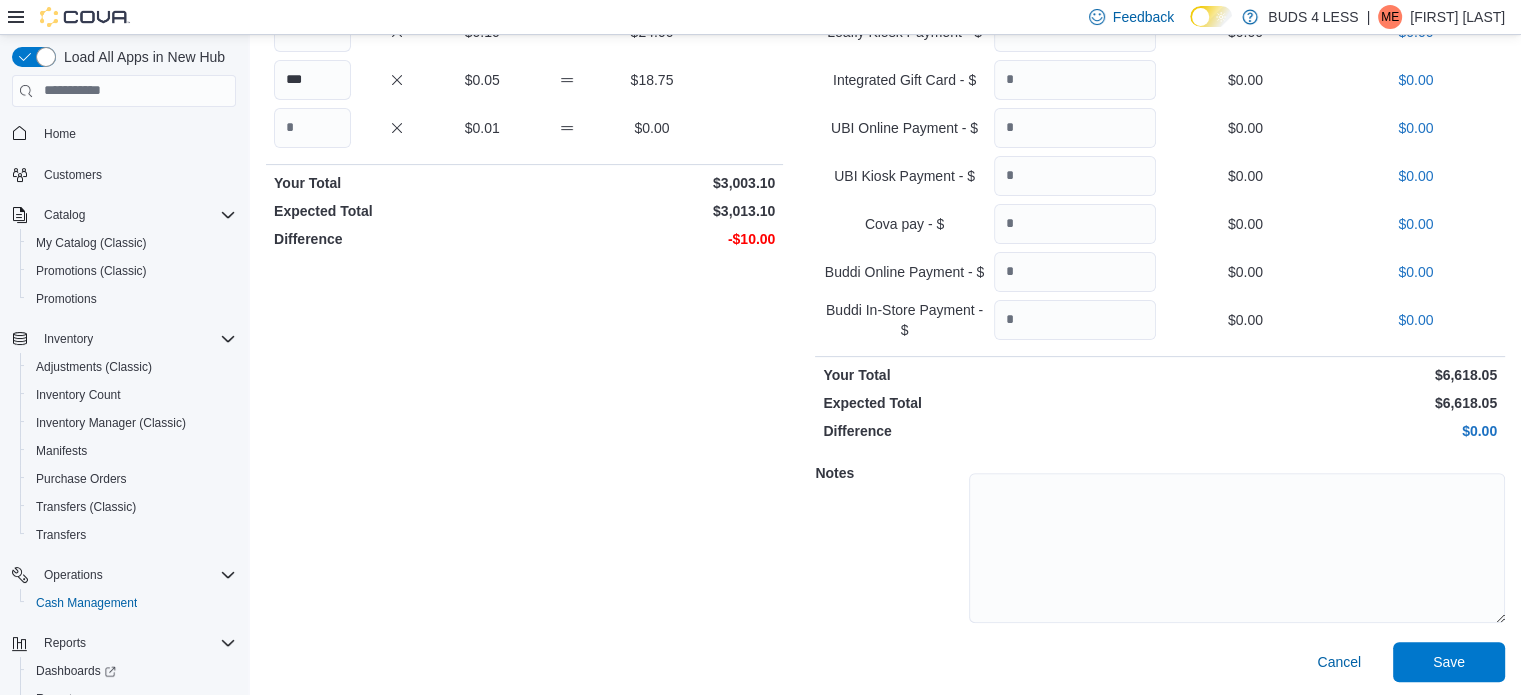 scroll, scrollTop: 582, scrollLeft: 0, axis: vertical 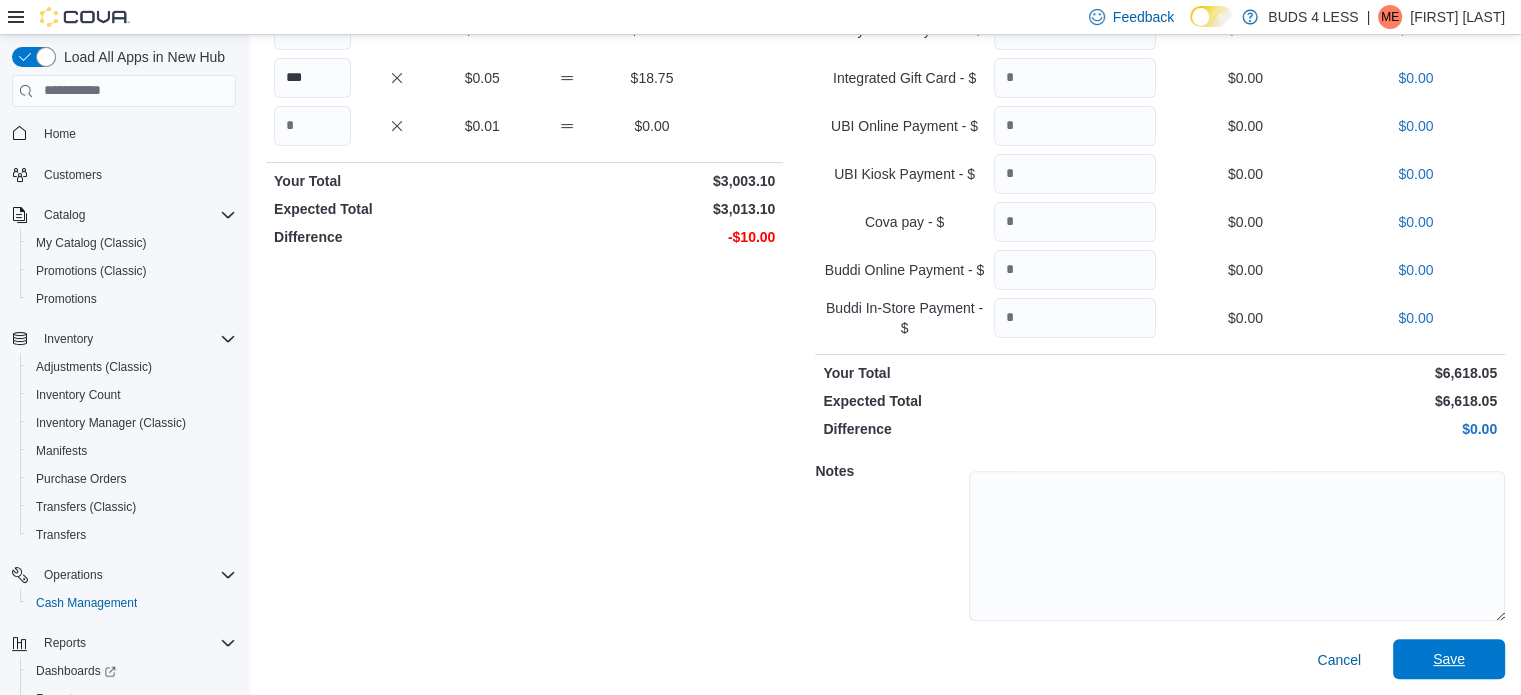 type on "*******" 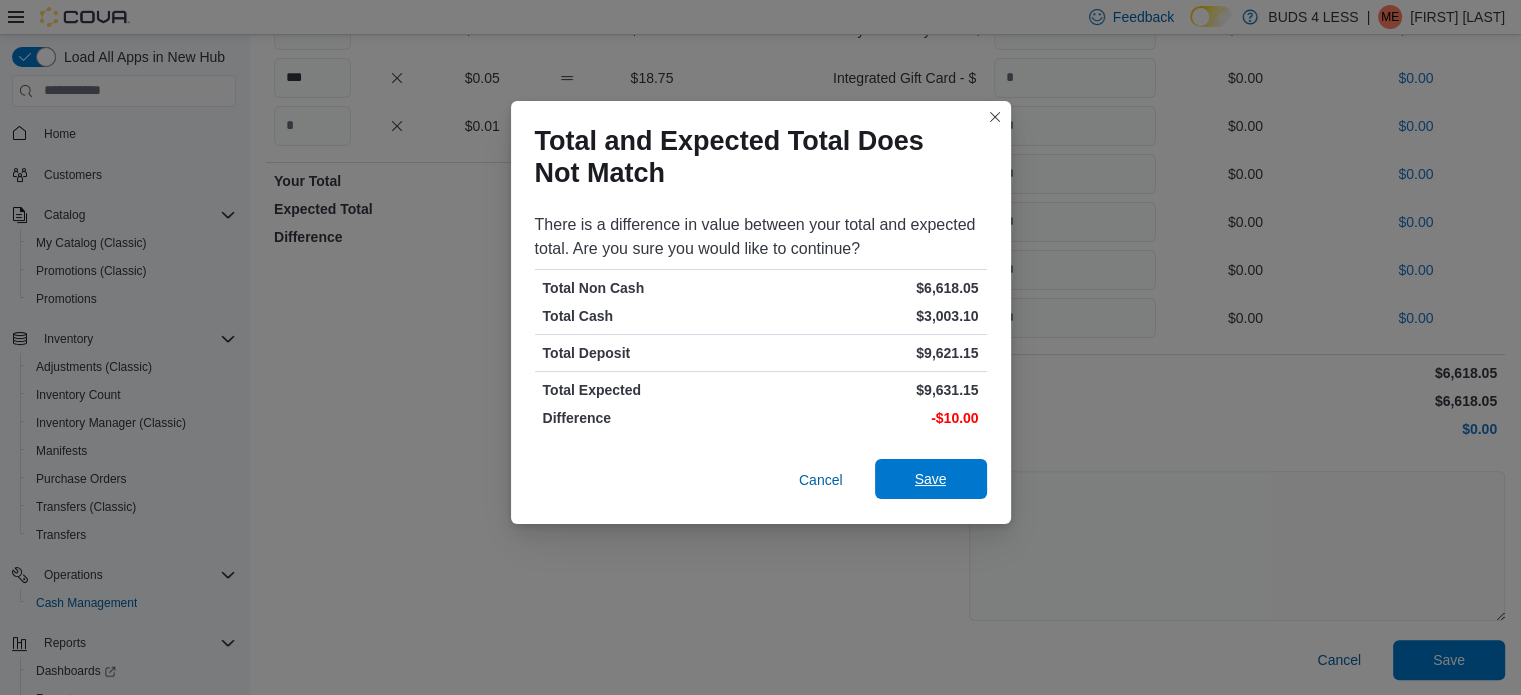 click on "Save" at bounding box center [931, 479] 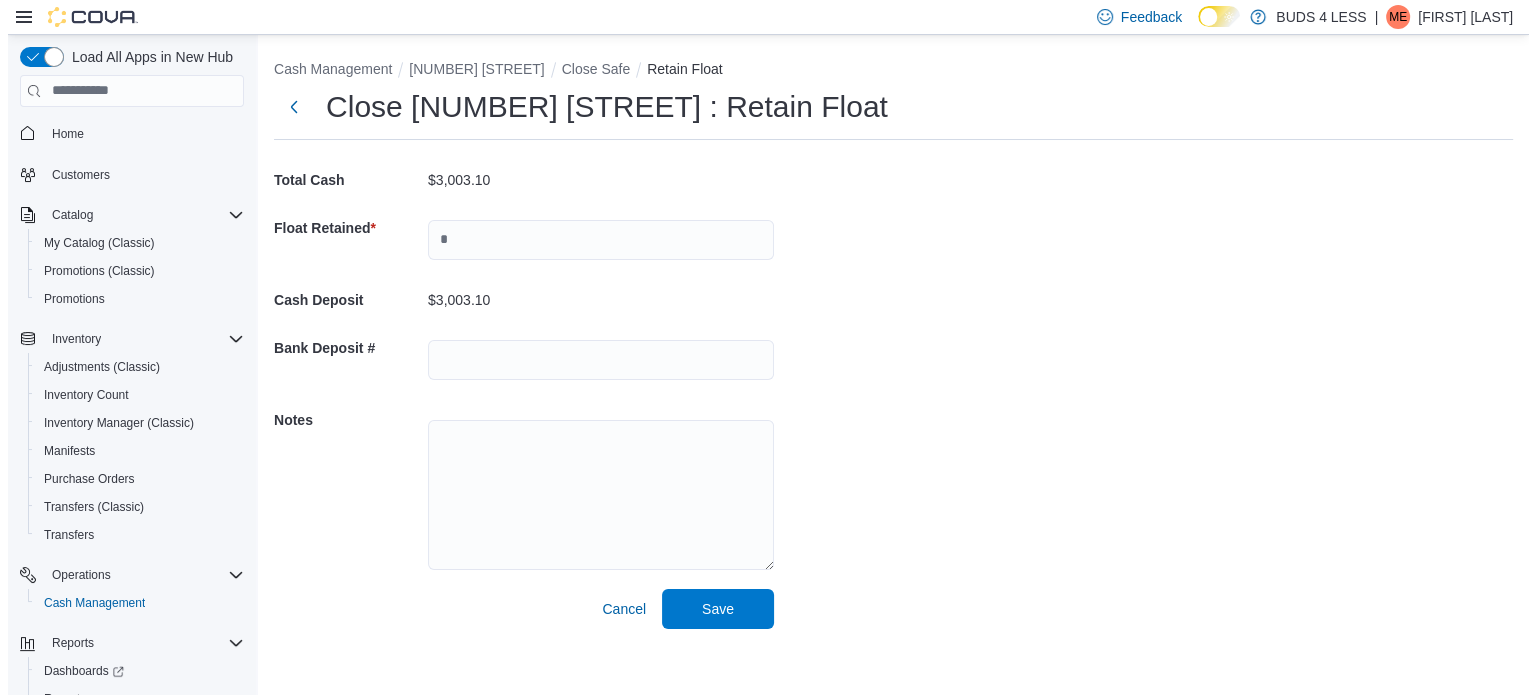scroll, scrollTop: 0, scrollLeft: 0, axis: both 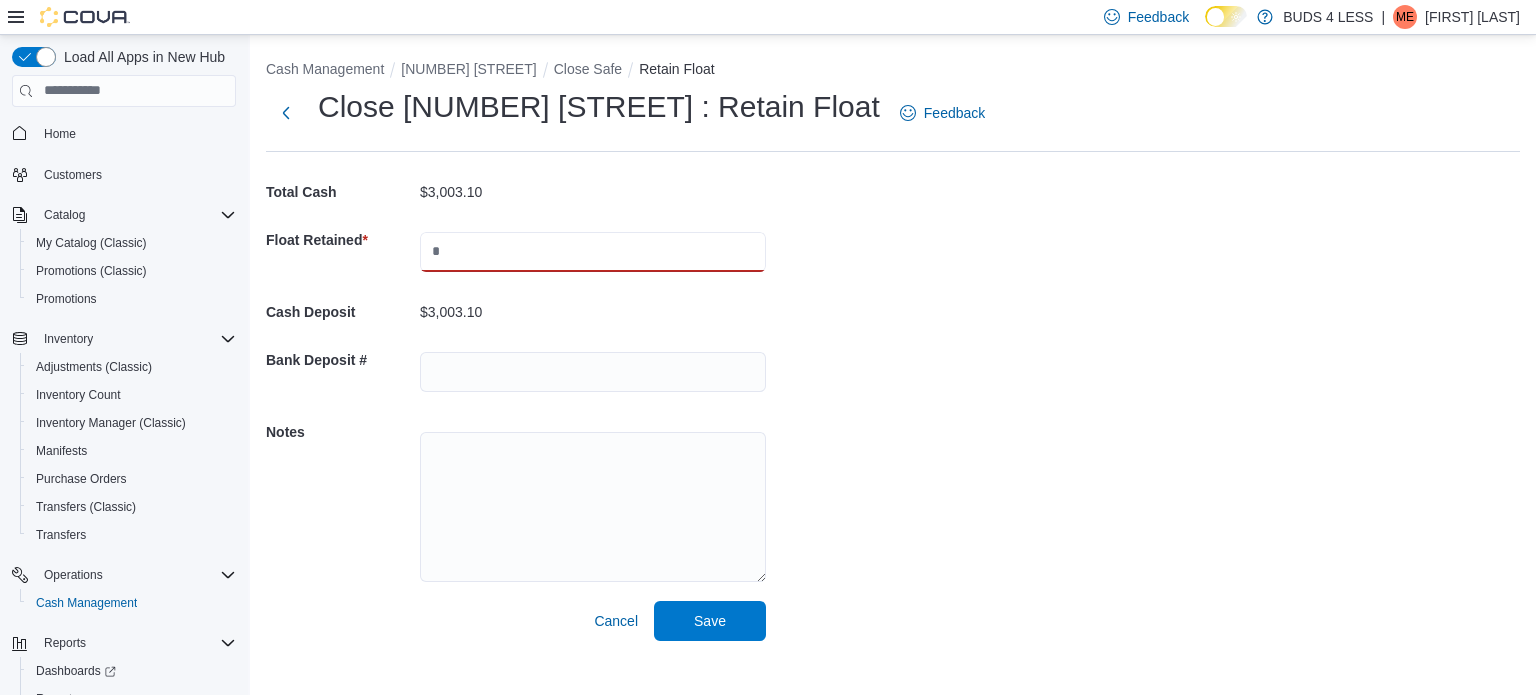 click at bounding box center [593, 252] 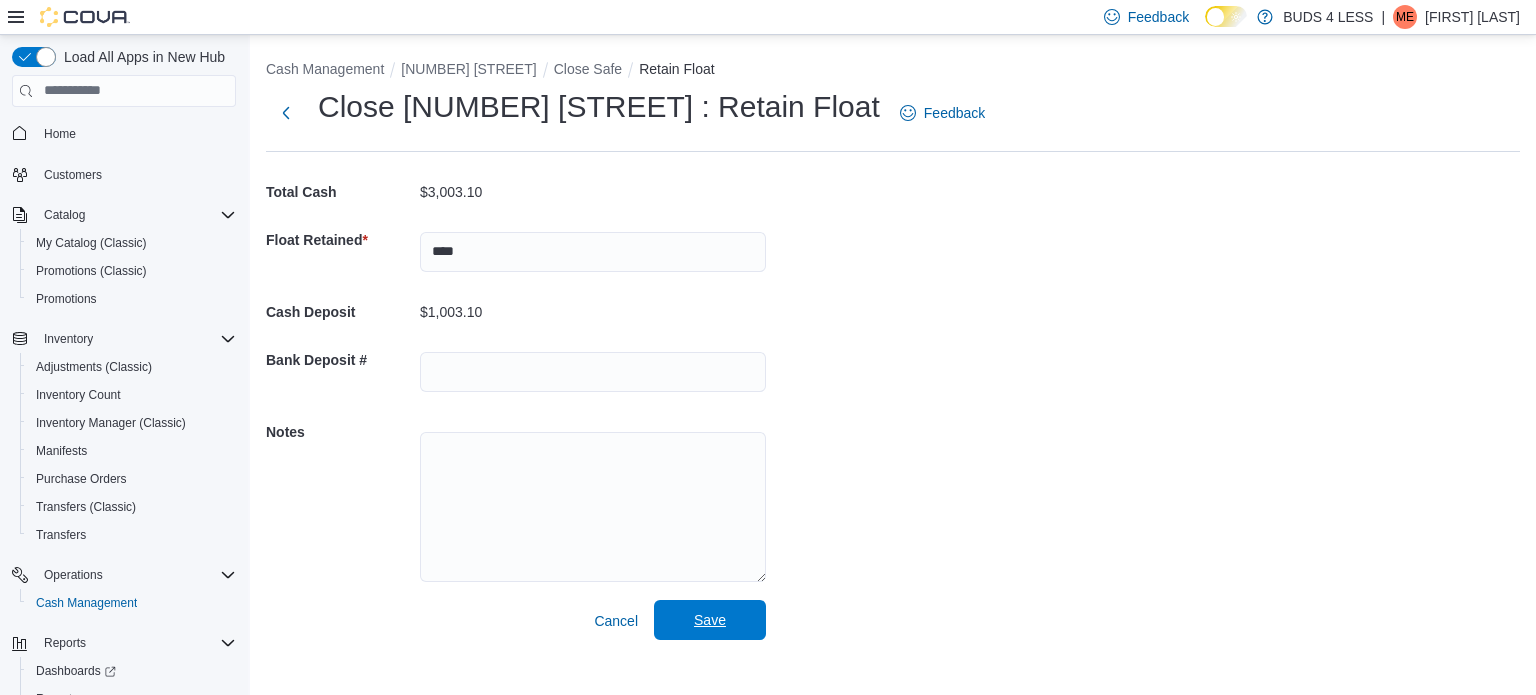 click on "Save" at bounding box center [710, 620] 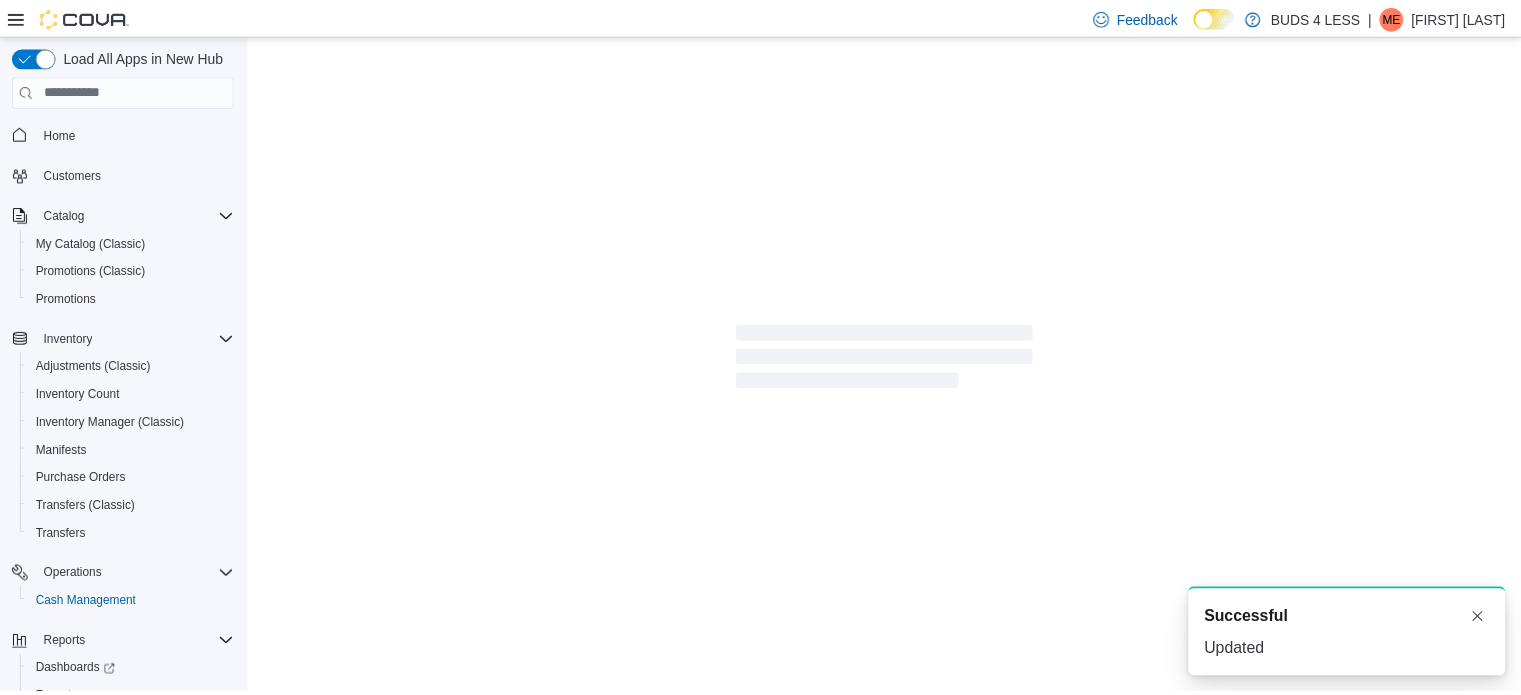 scroll, scrollTop: 0, scrollLeft: 0, axis: both 